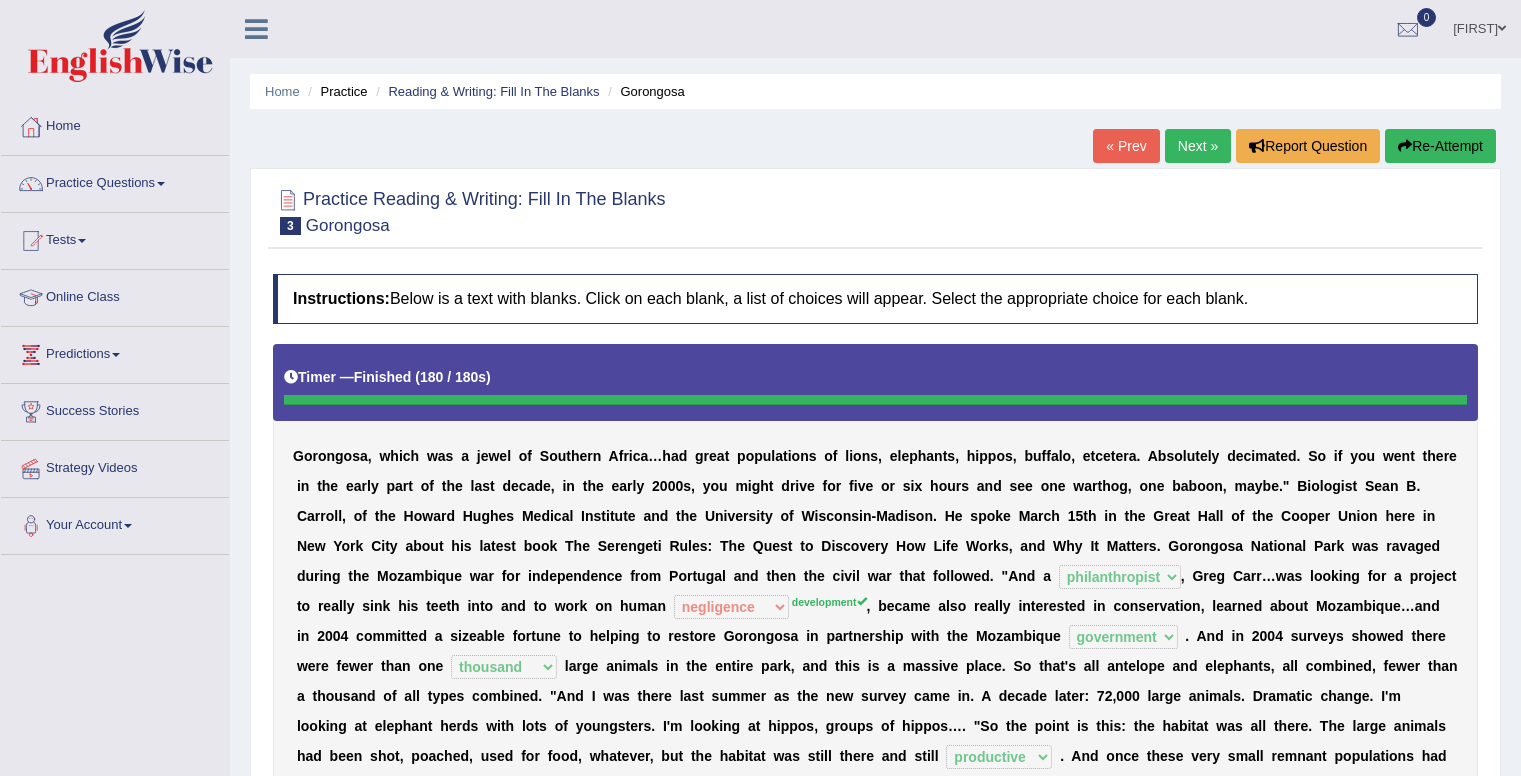 select on "philanthropist" 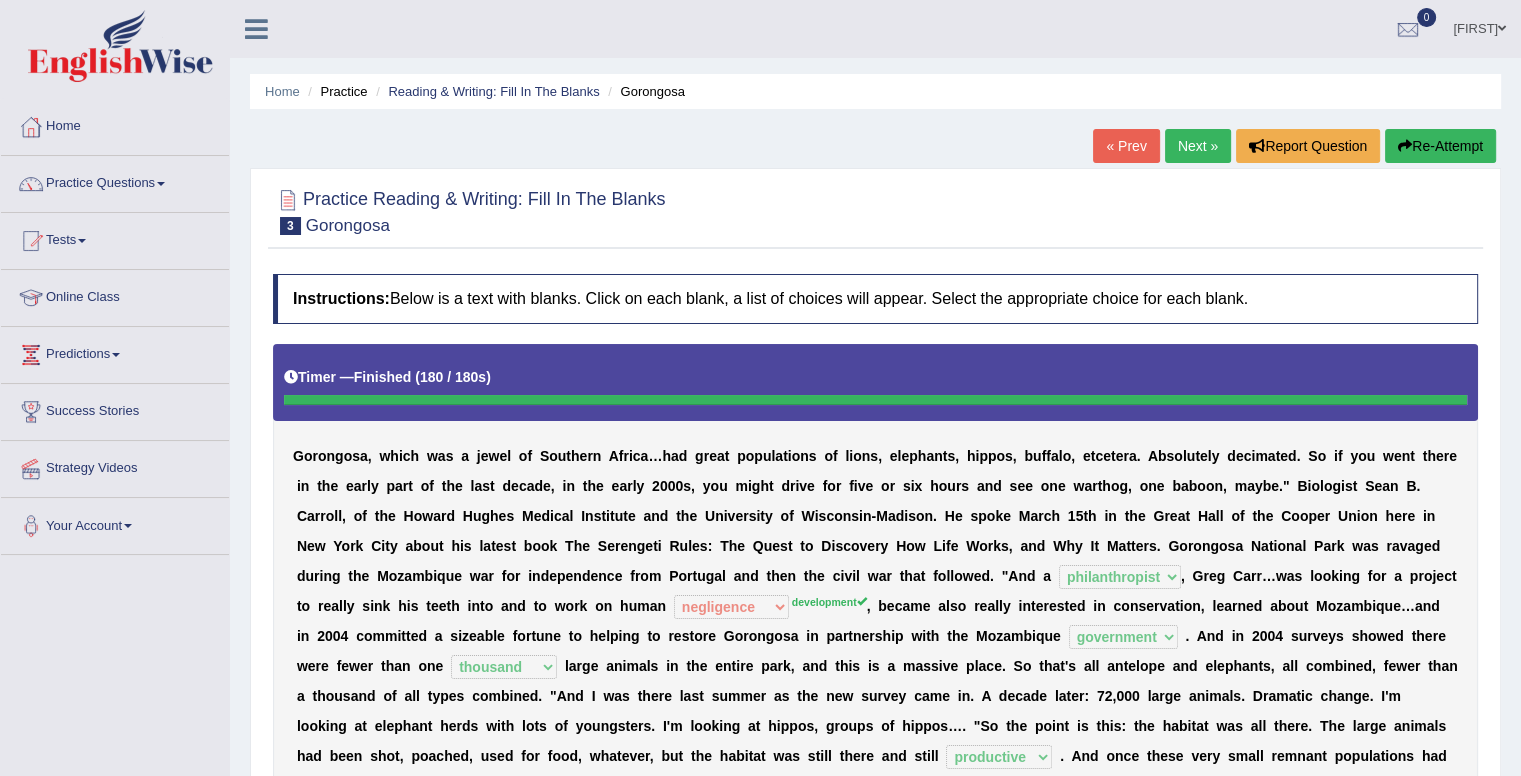 scroll, scrollTop: 0, scrollLeft: 0, axis: both 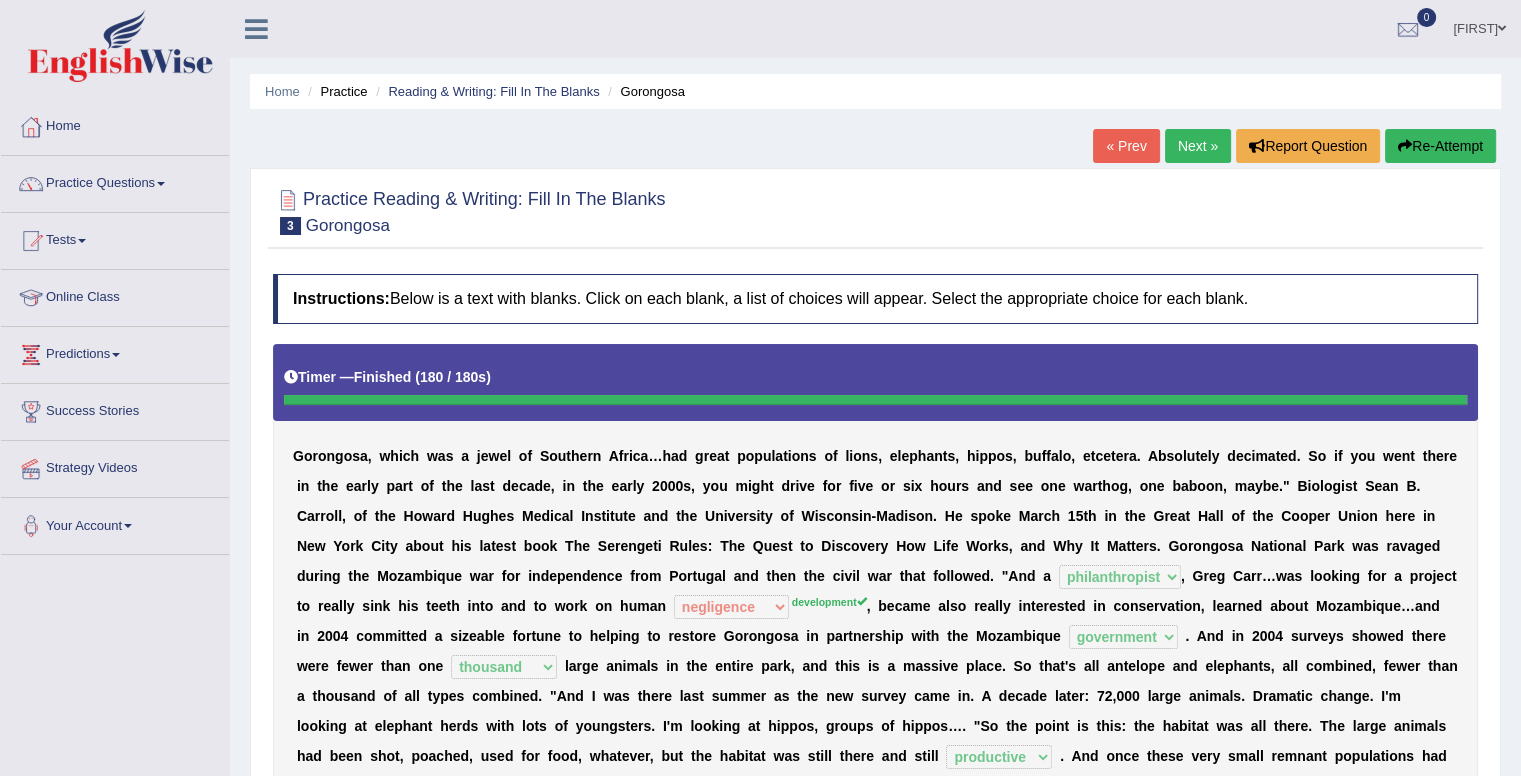click on "Next »" at bounding box center [1198, 146] 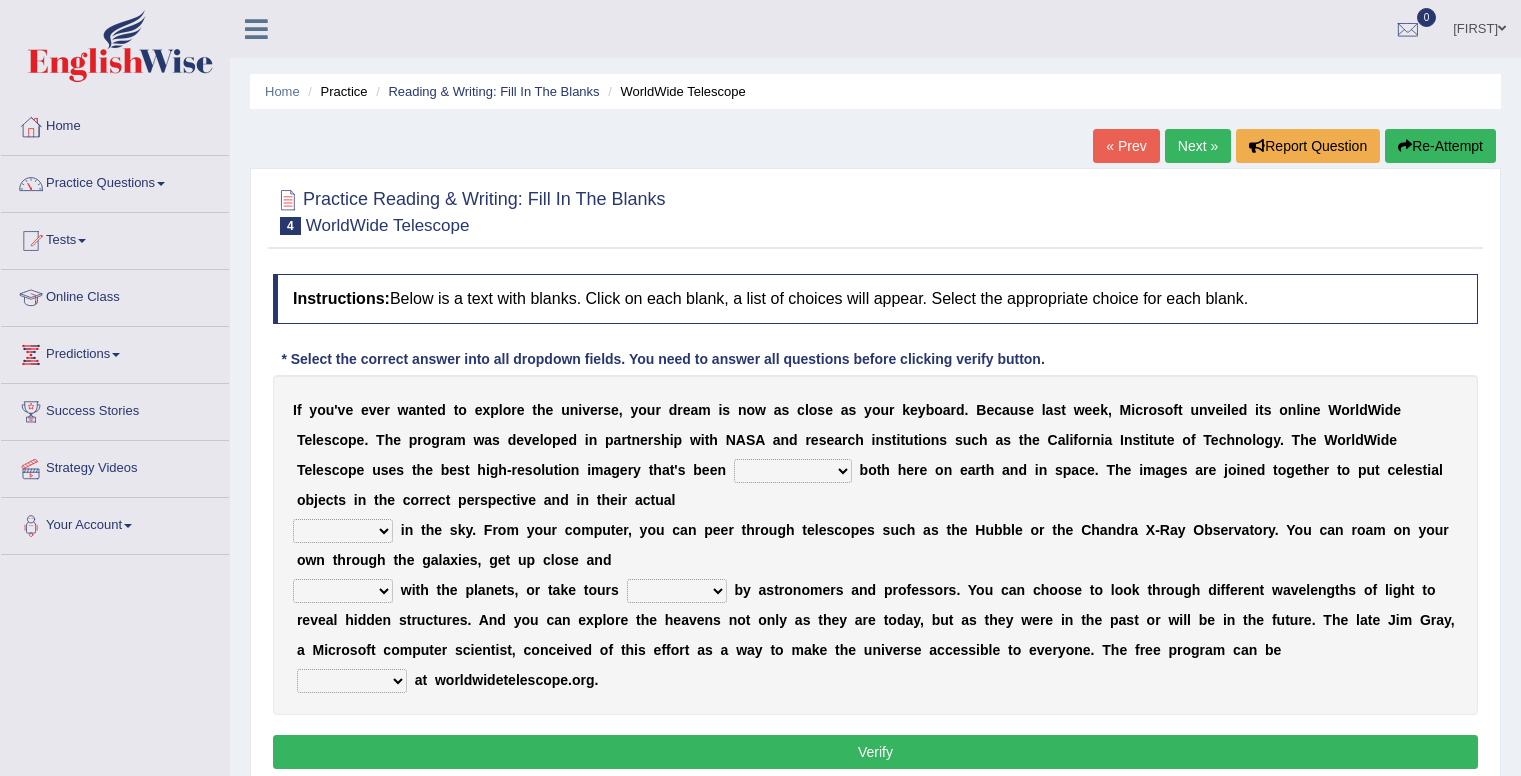 scroll, scrollTop: 0, scrollLeft: 0, axis: both 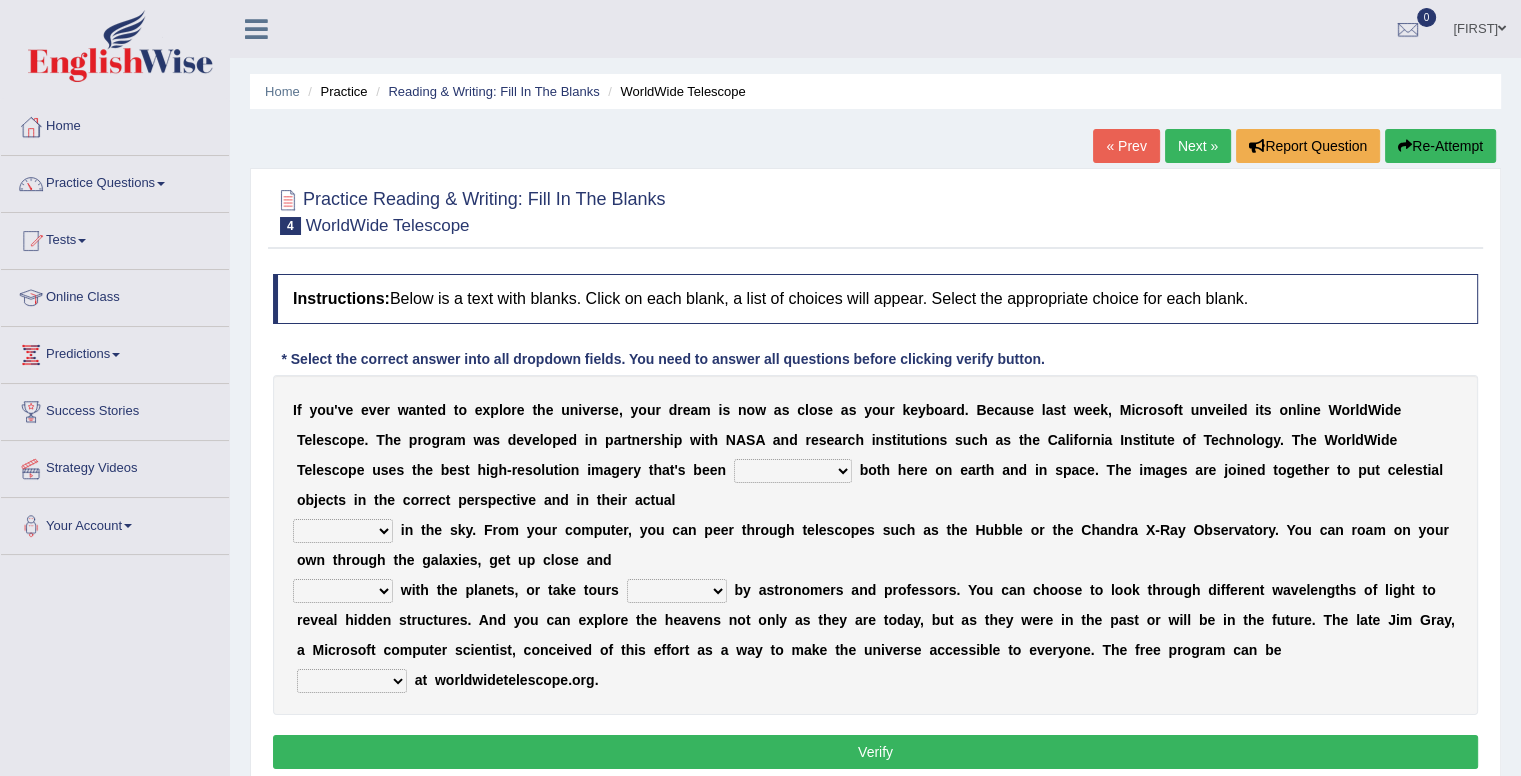 click on "degraded ascended remonstrated generated" at bounding box center [793, 471] 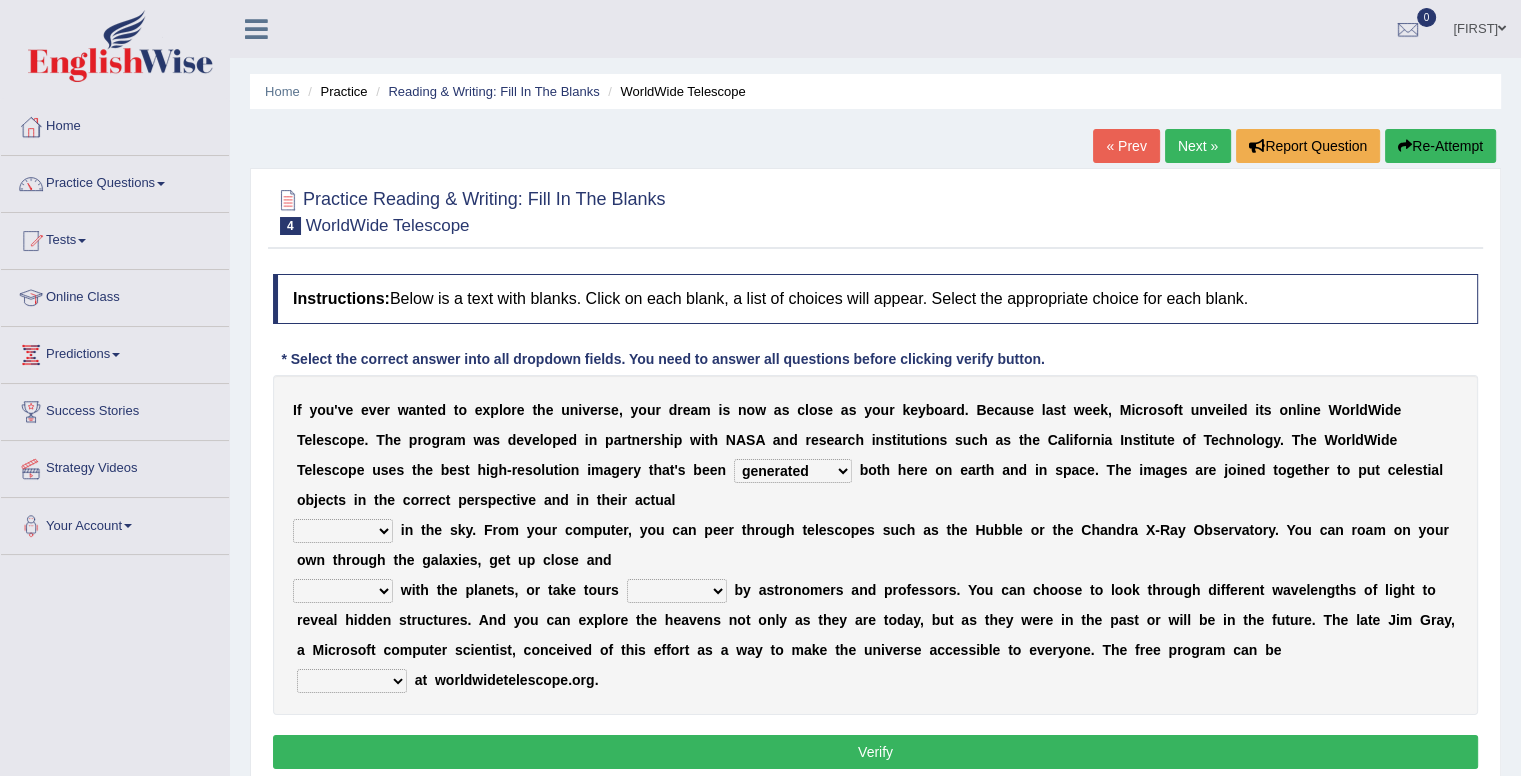 click on "degraded ascended remonstrated generated" at bounding box center (793, 471) 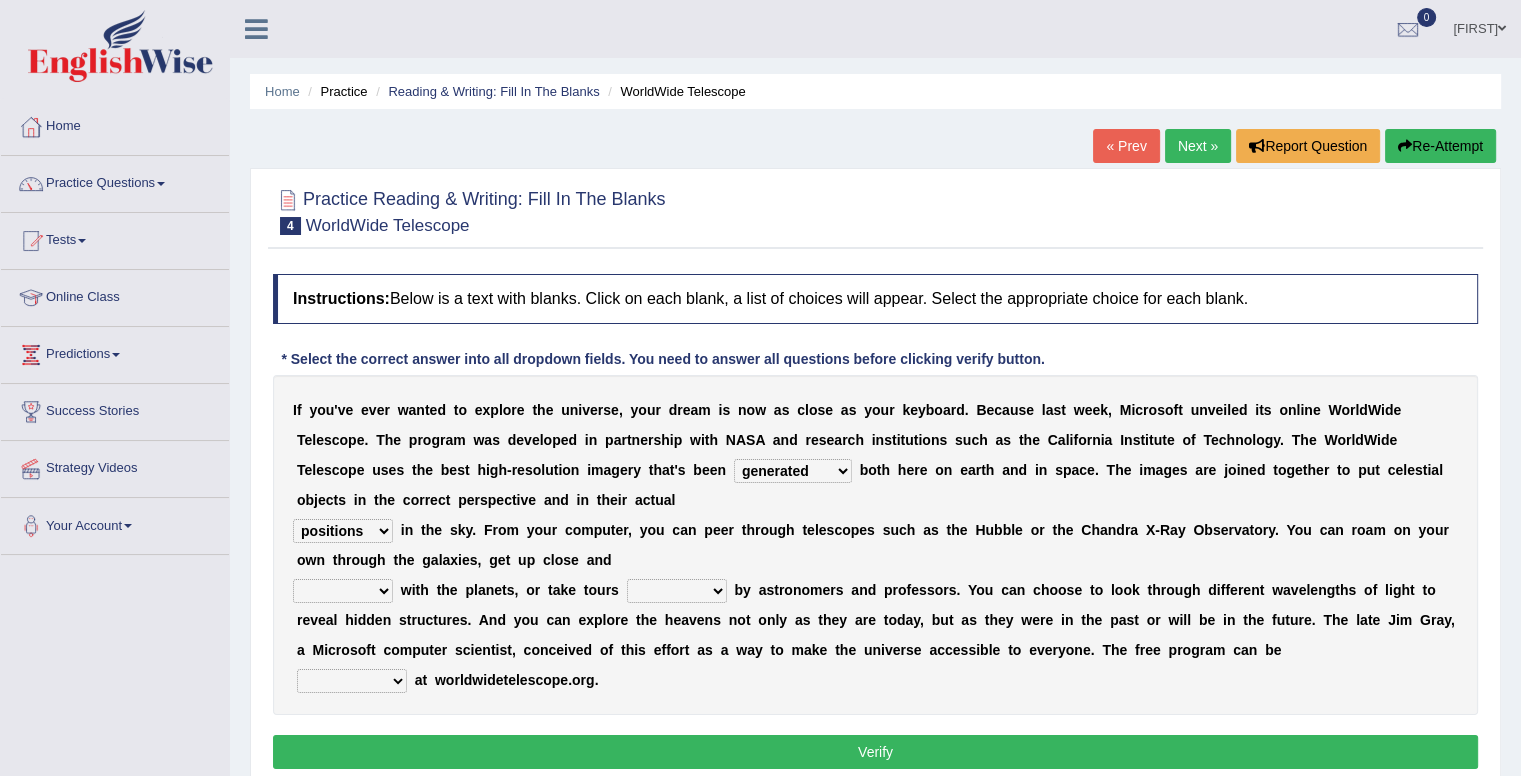 click on "aspects parts conditions positions" at bounding box center [343, 531] 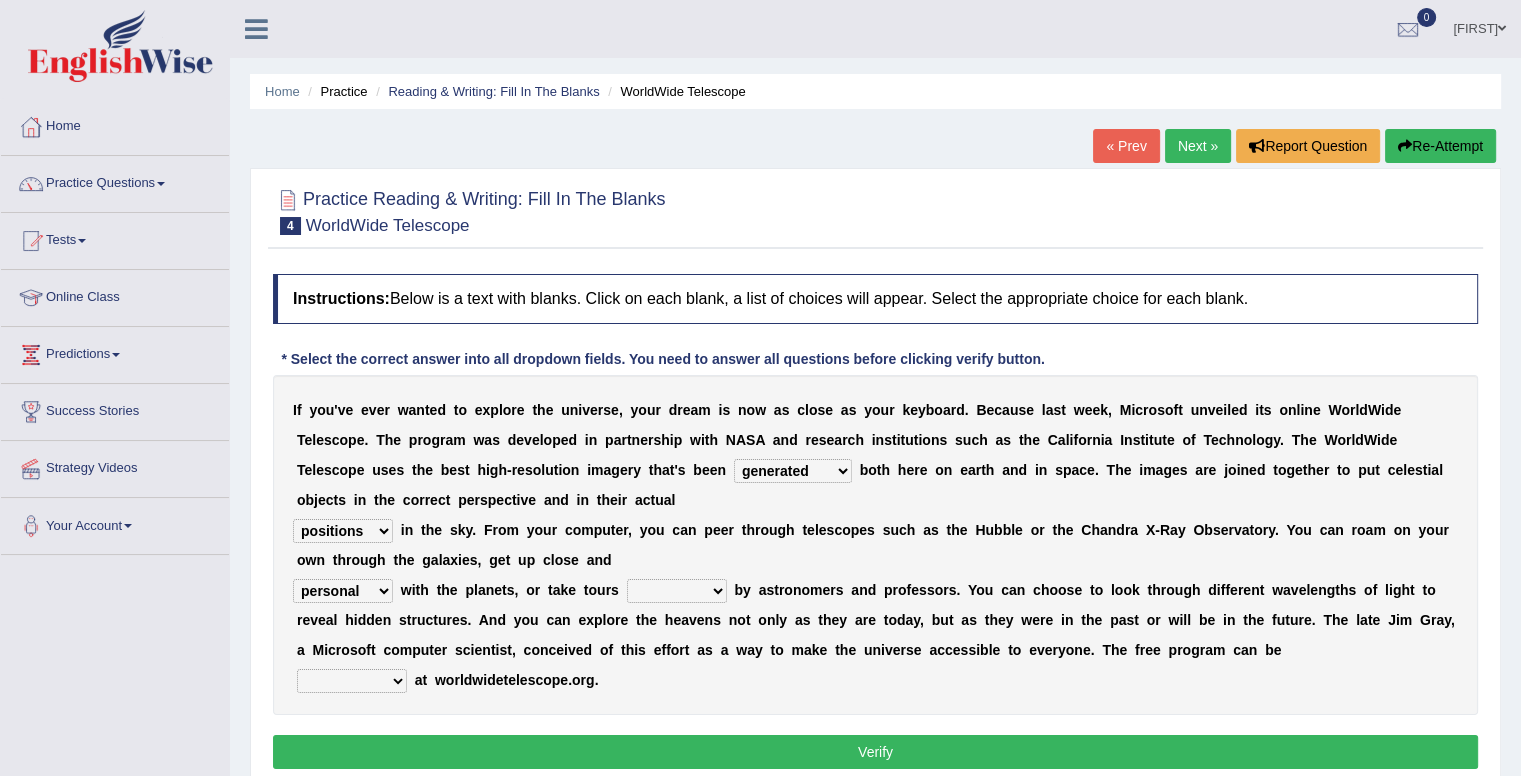 click on "personal individual apart polite" at bounding box center (343, 591) 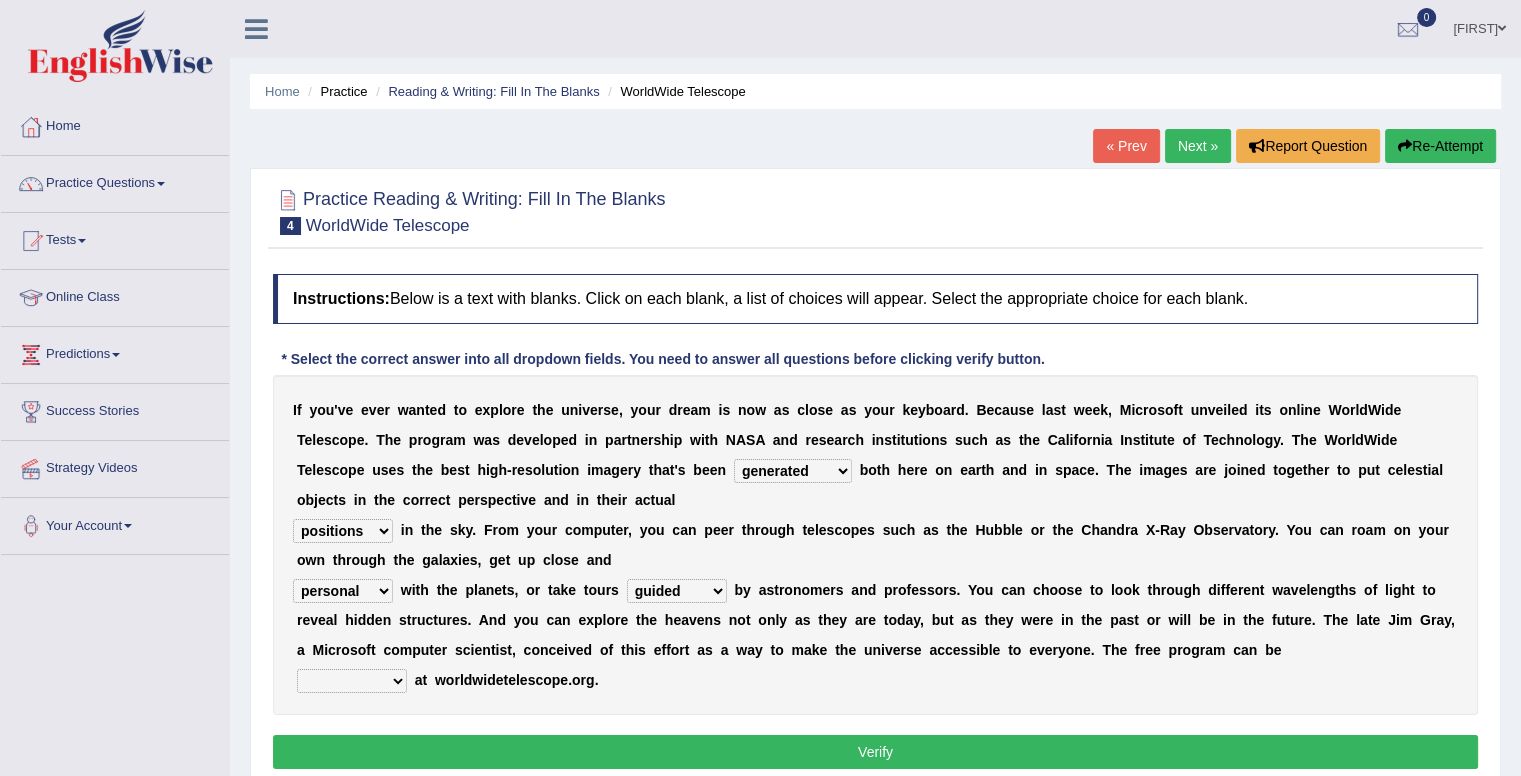 click on "upheld downloaded loaded posted" at bounding box center [352, 681] 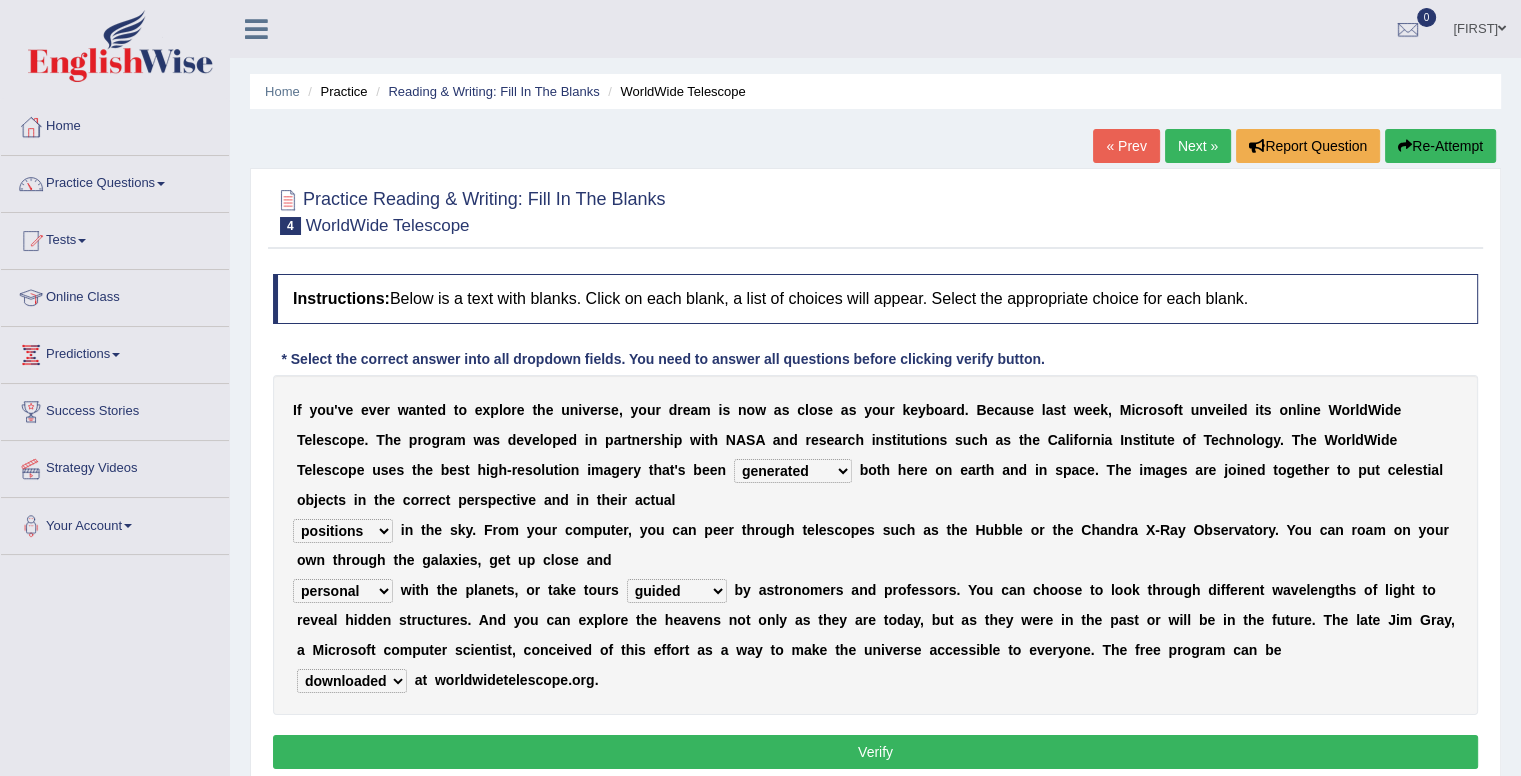 click on "upheld downloaded loaded posted" at bounding box center (352, 681) 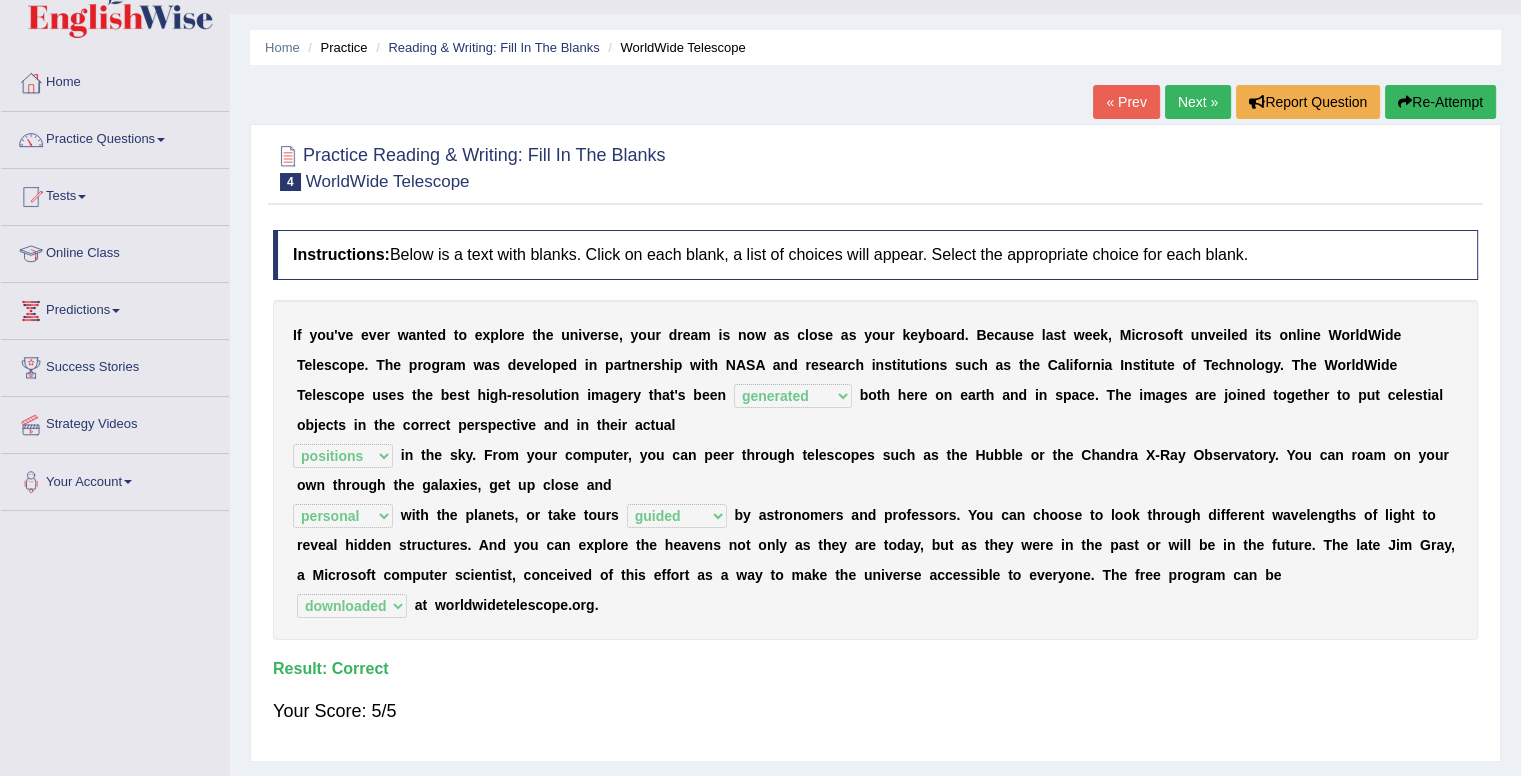 scroll, scrollTop: 16, scrollLeft: 0, axis: vertical 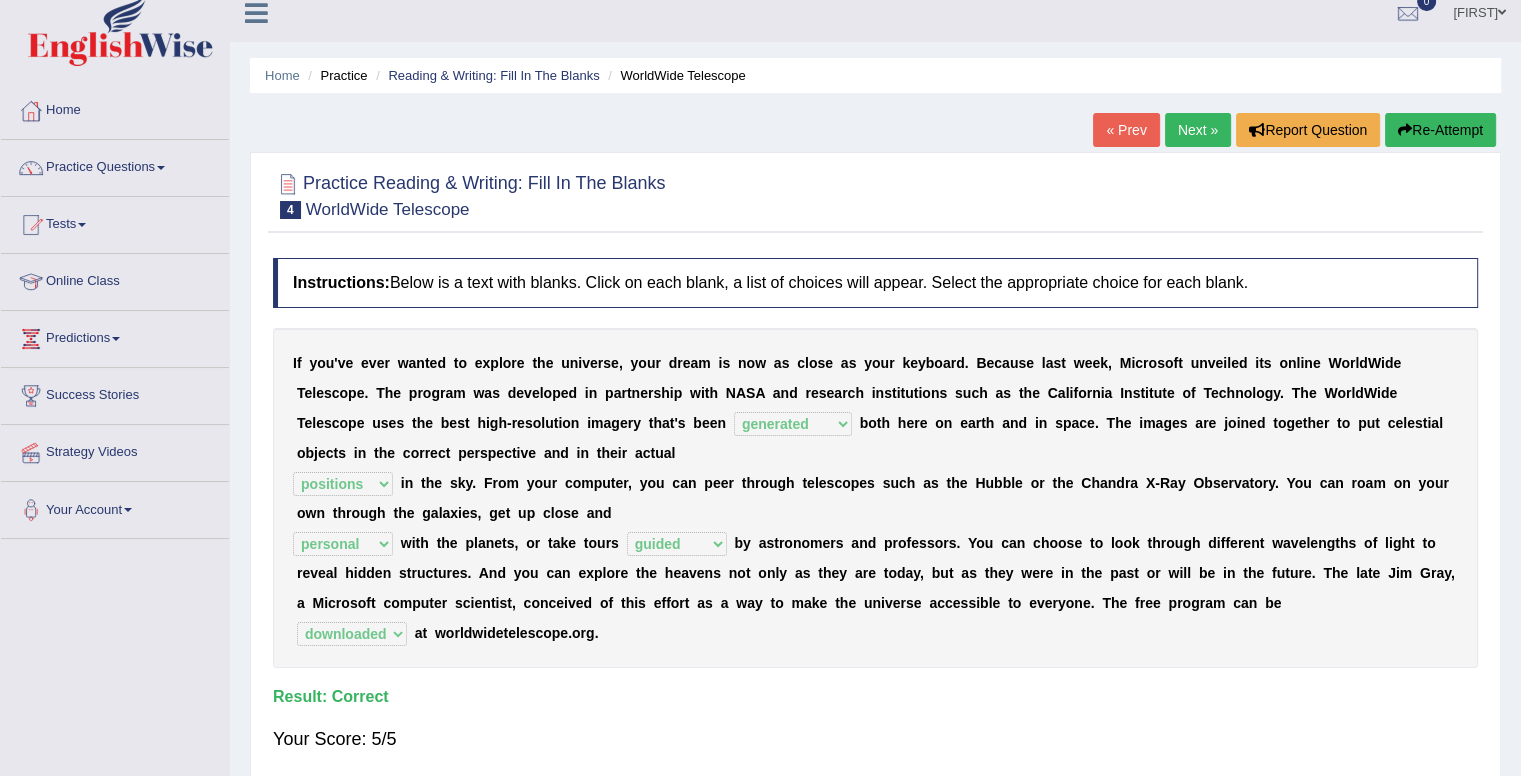click on "Next »" at bounding box center (1198, 130) 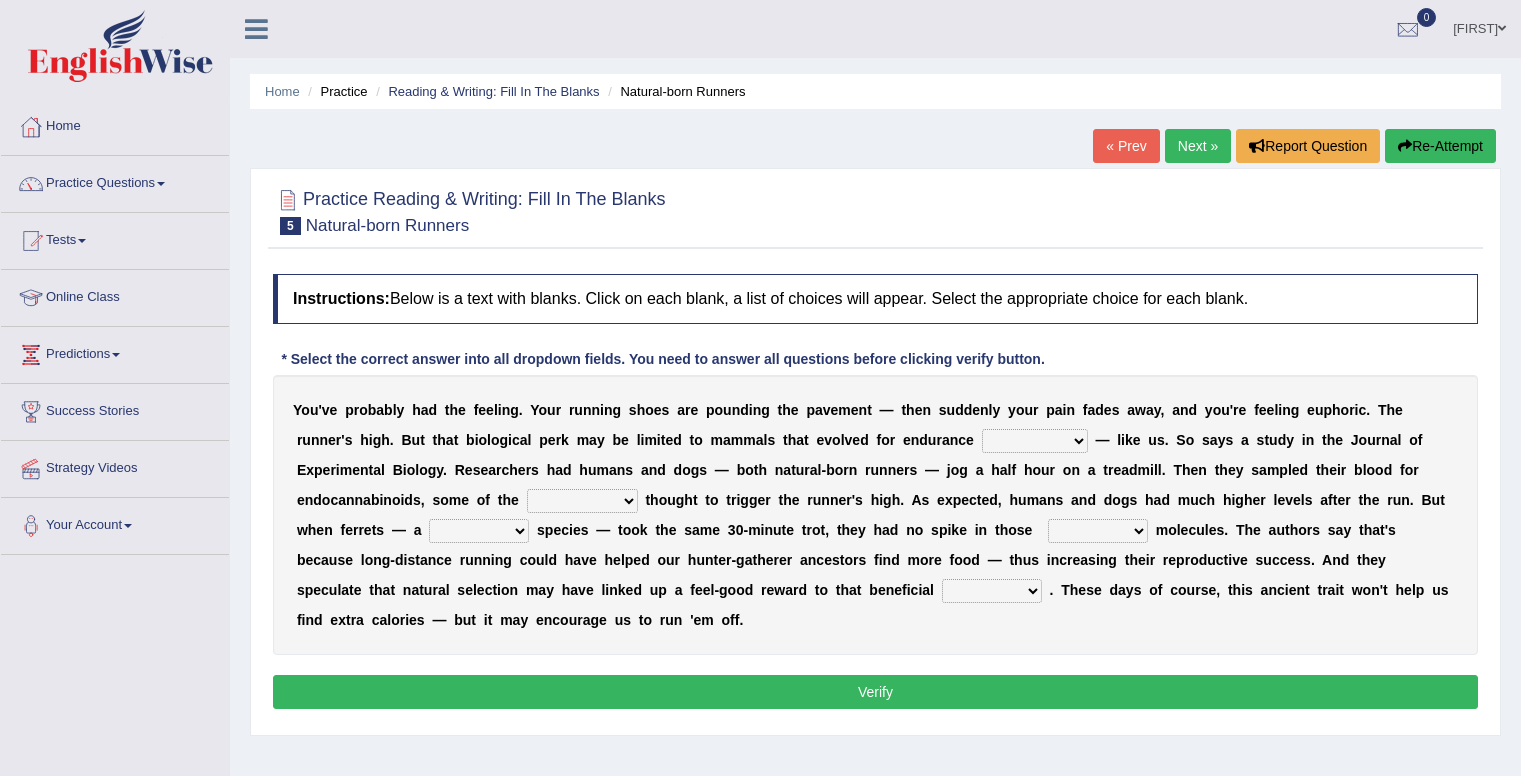 scroll, scrollTop: 0, scrollLeft: 0, axis: both 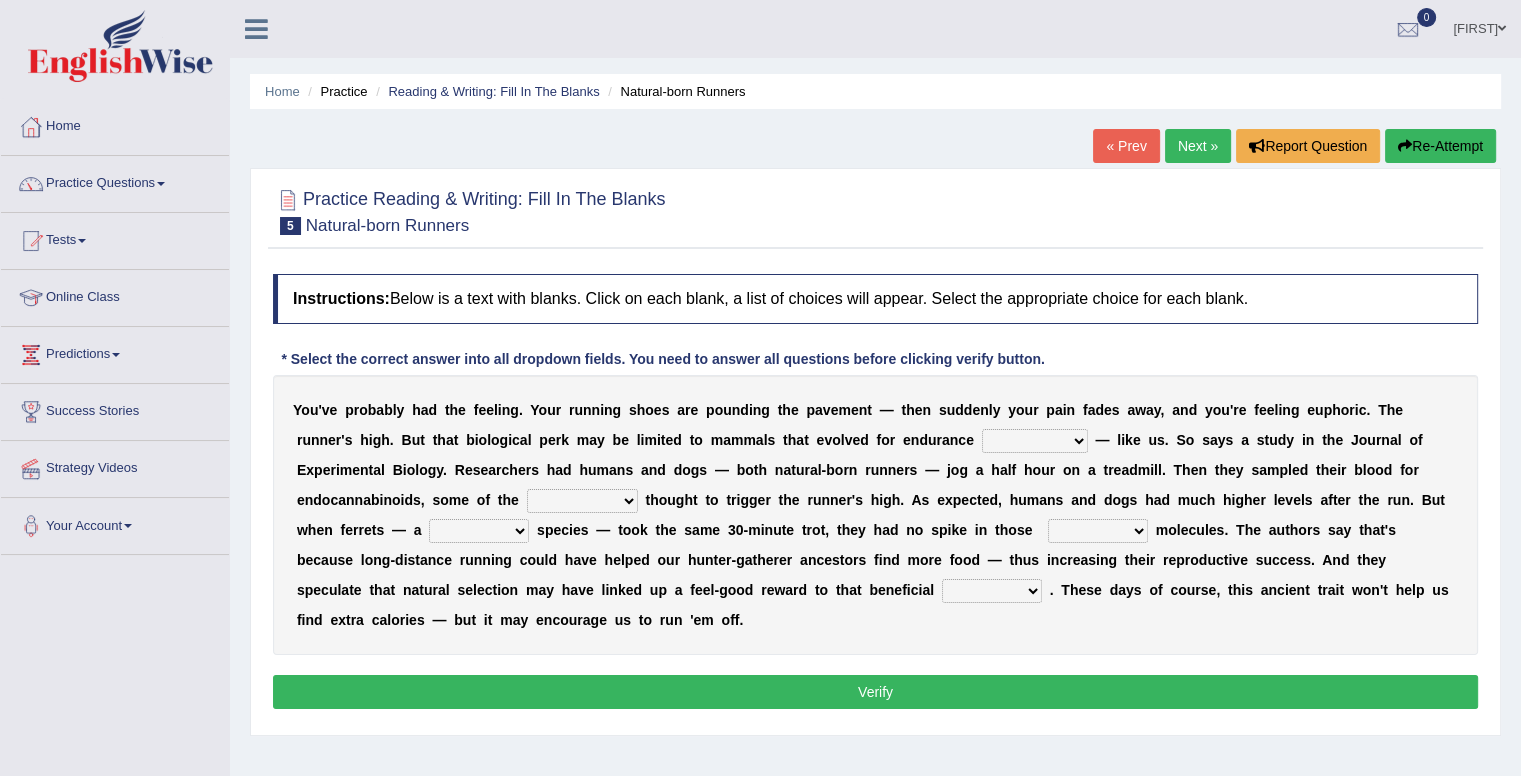 click on "dykes personalize classifies exercise" at bounding box center [1035, 441] 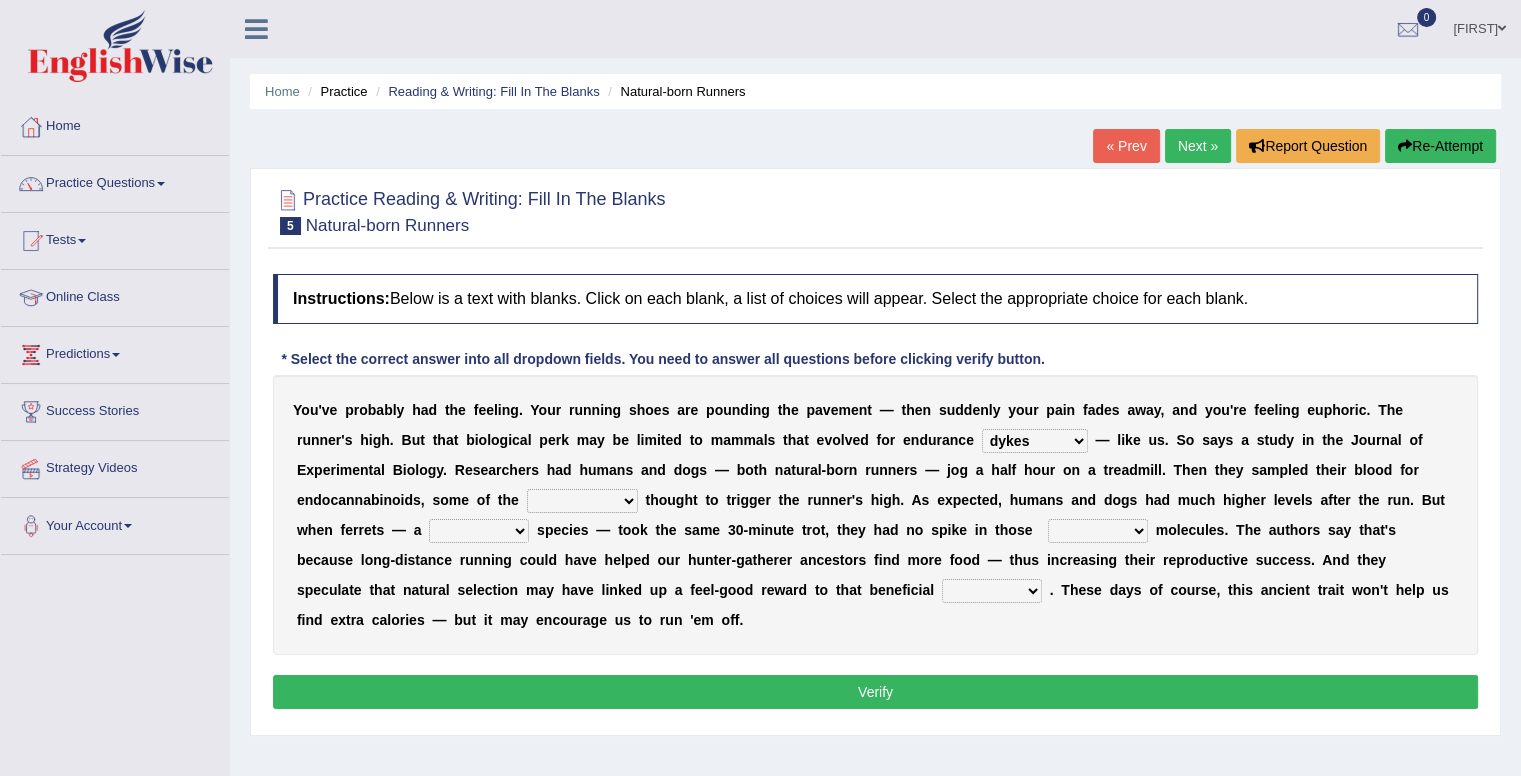 click on "dykes personalize classifies exercise" at bounding box center (1035, 441) 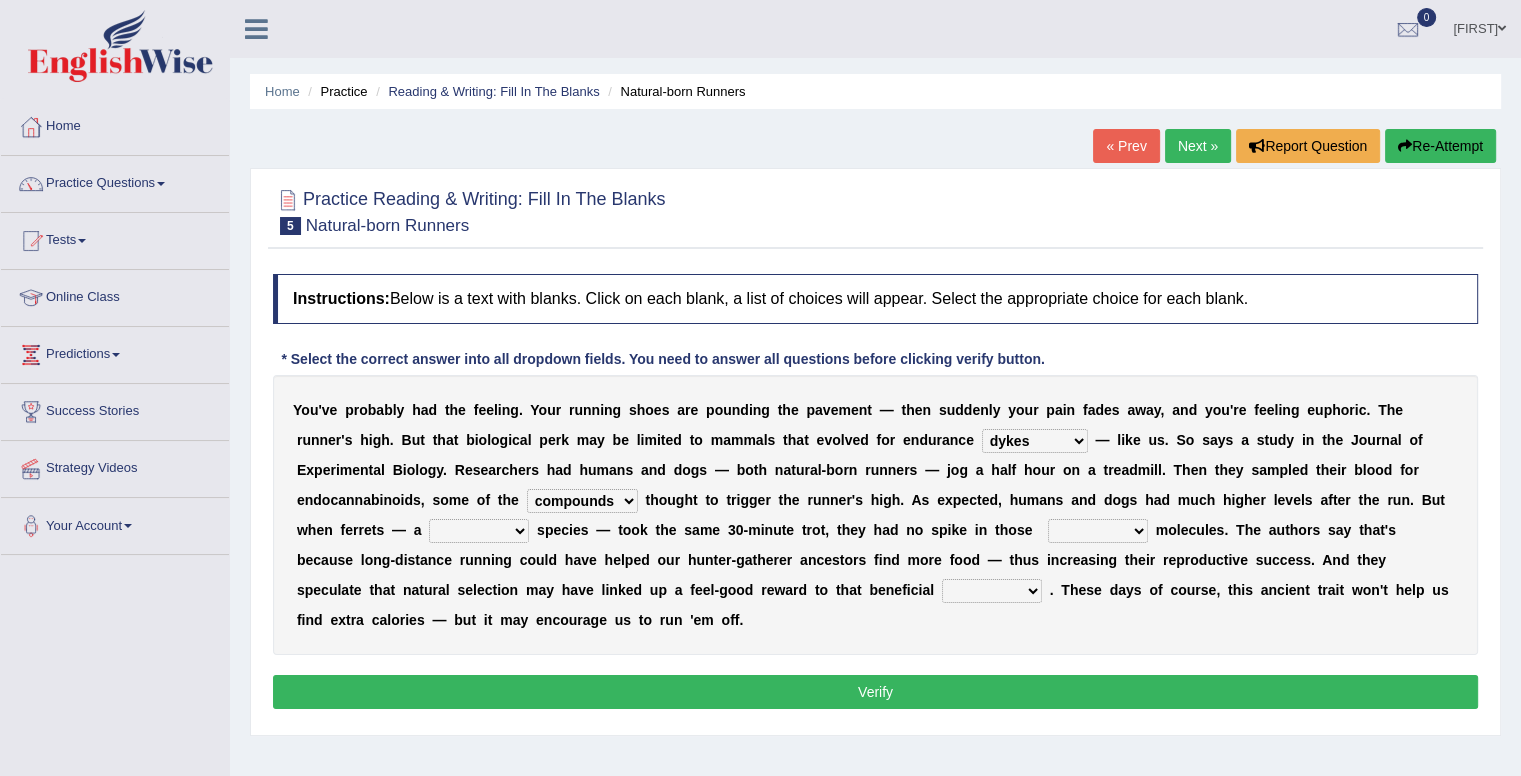 click on "excellency merely faerie sedentary" at bounding box center (479, 531) 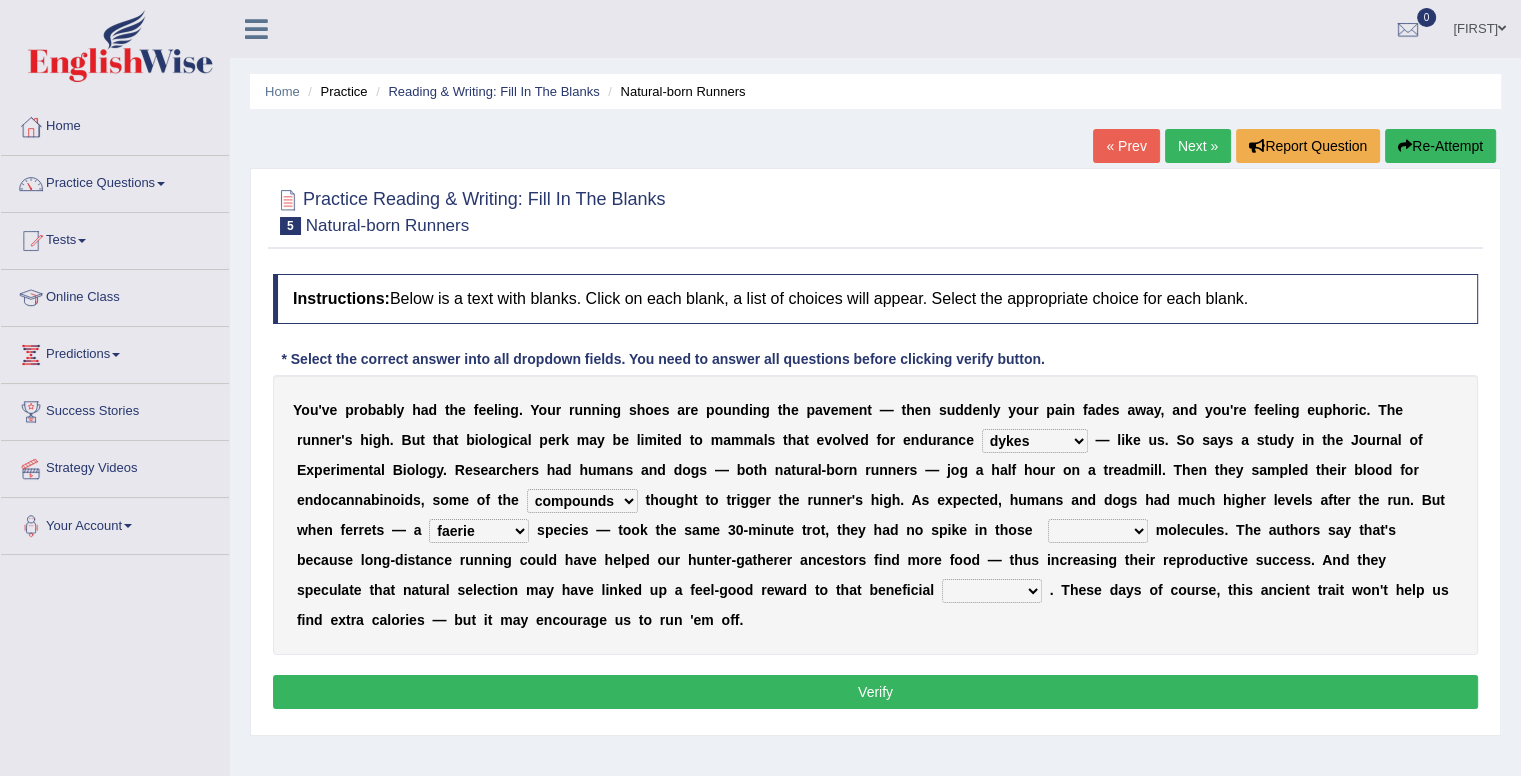 click on "excellency merely faerie sedentary" at bounding box center (479, 531) 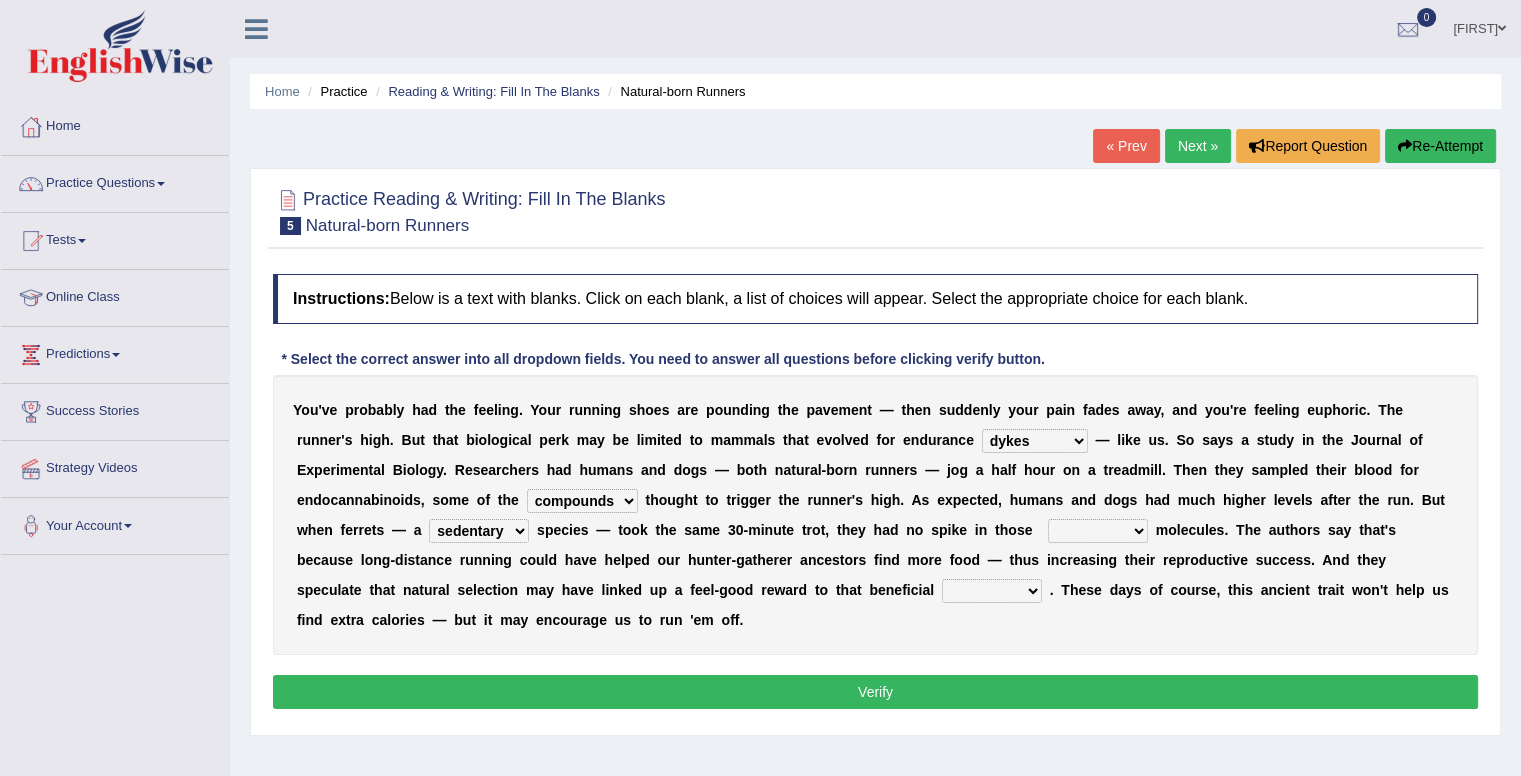 click on "groaned feel-good inchoate loaned" at bounding box center (1098, 531) 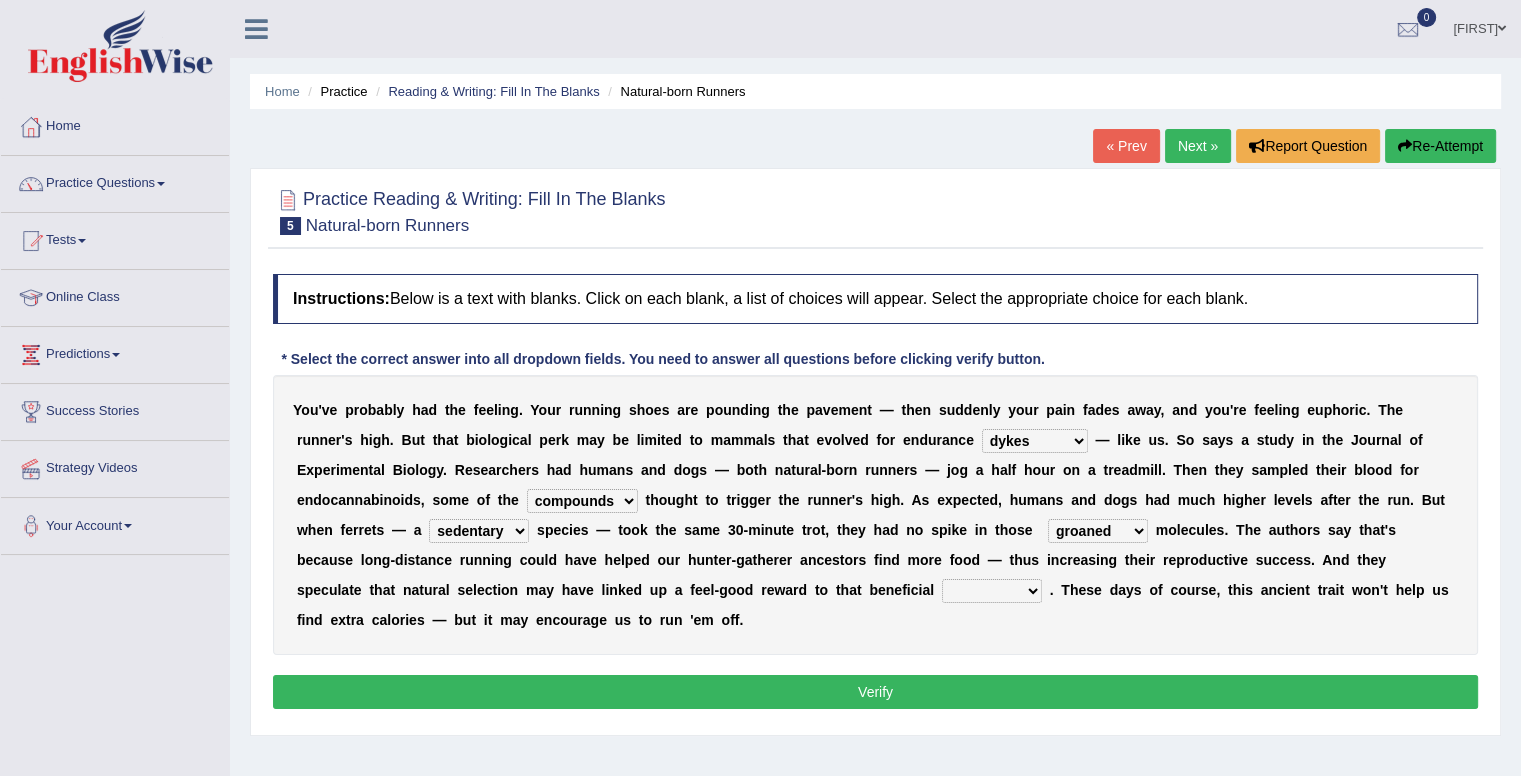 click on "wager exchanger behavior regulator" at bounding box center (992, 591) 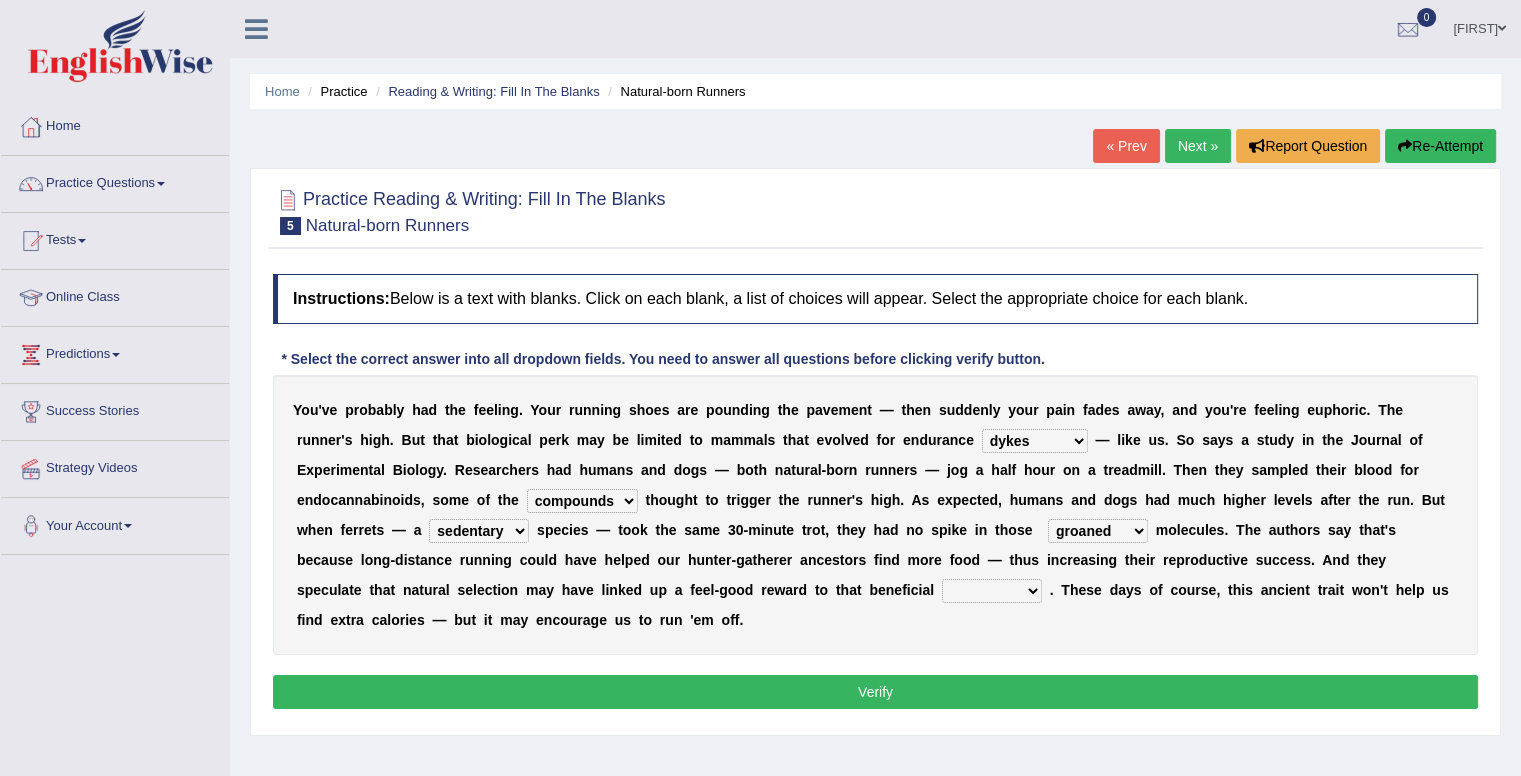 select on "behavior" 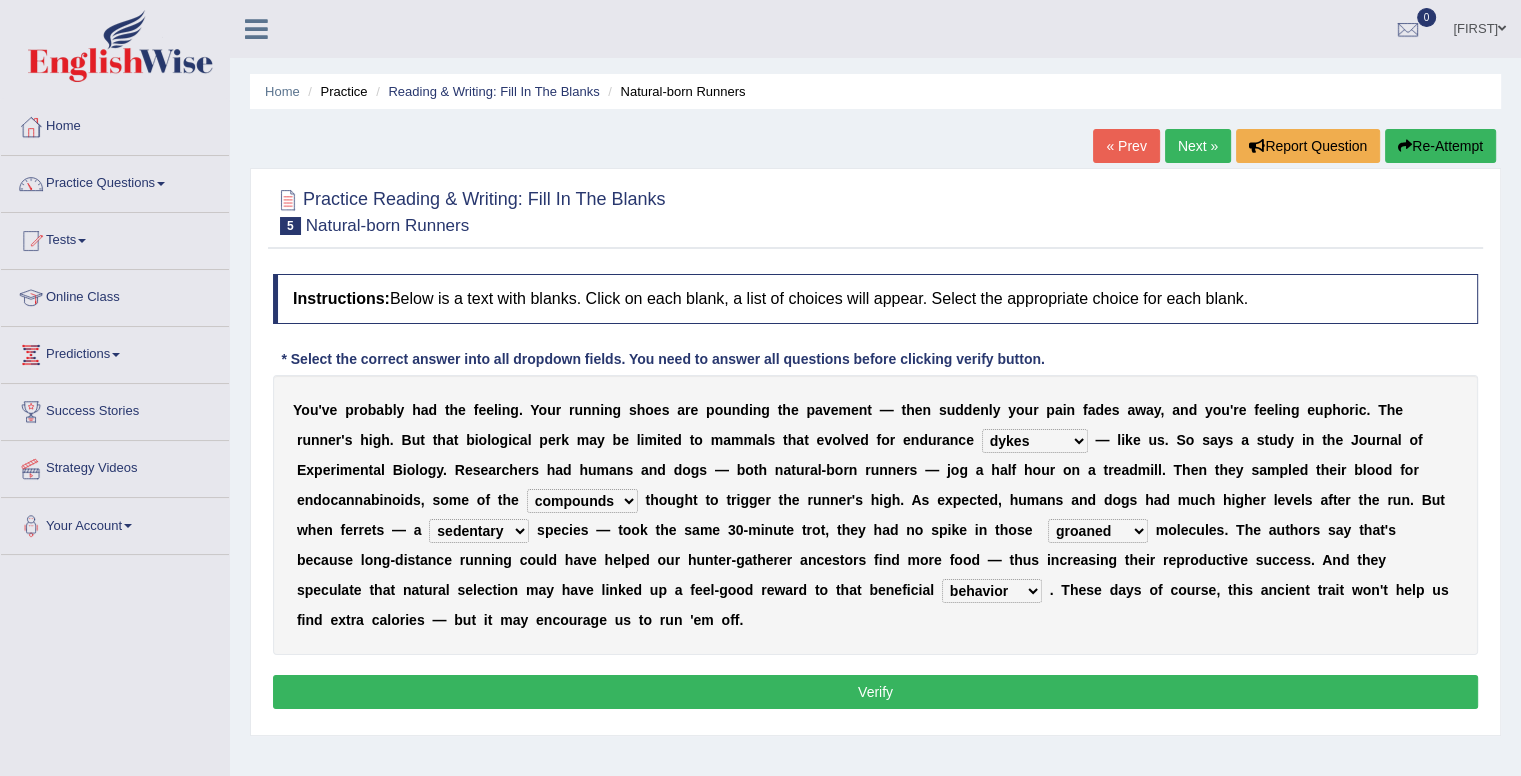 click on "wager exchanger behavior regulator" at bounding box center [992, 591] 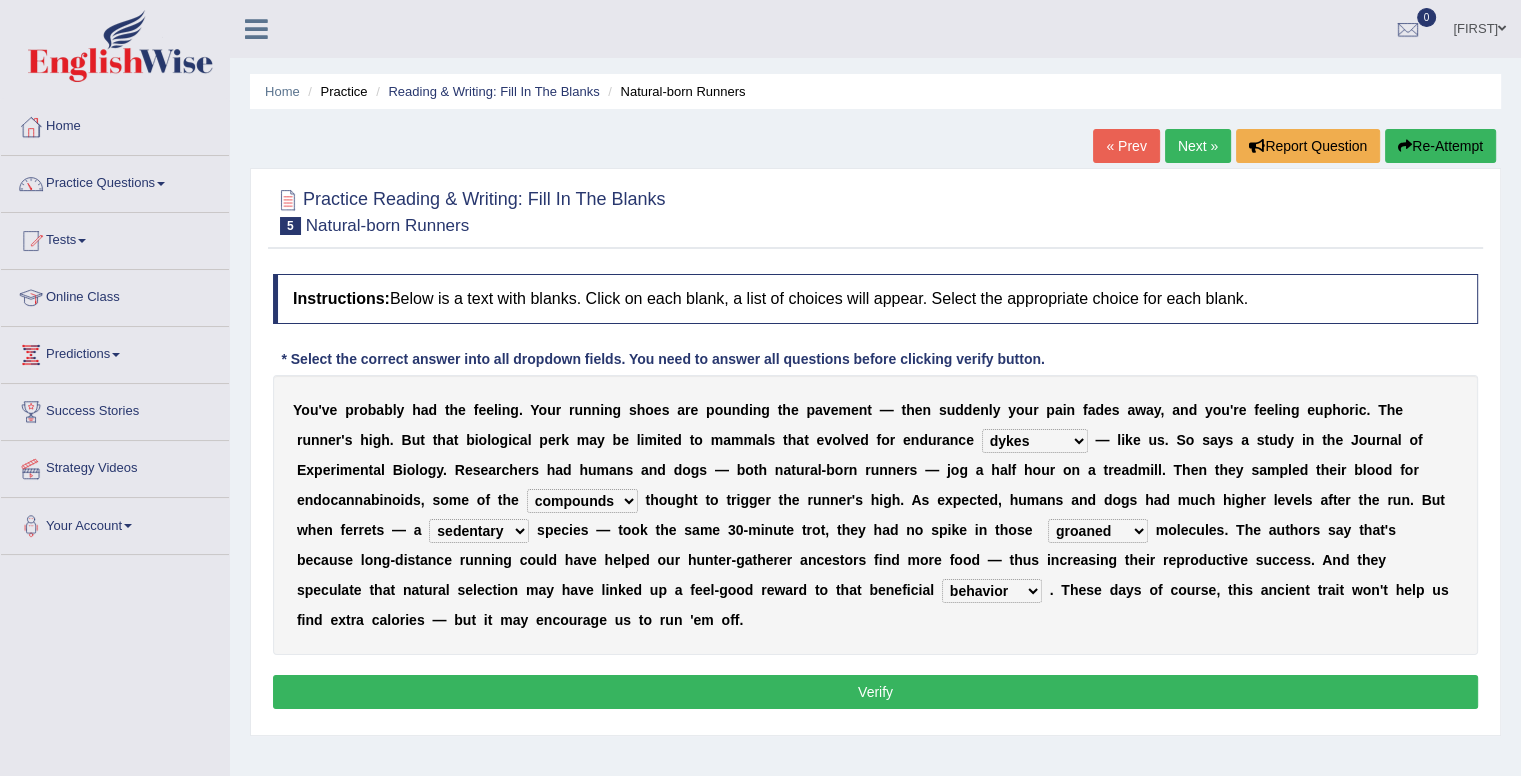click on "Verify" at bounding box center (875, 692) 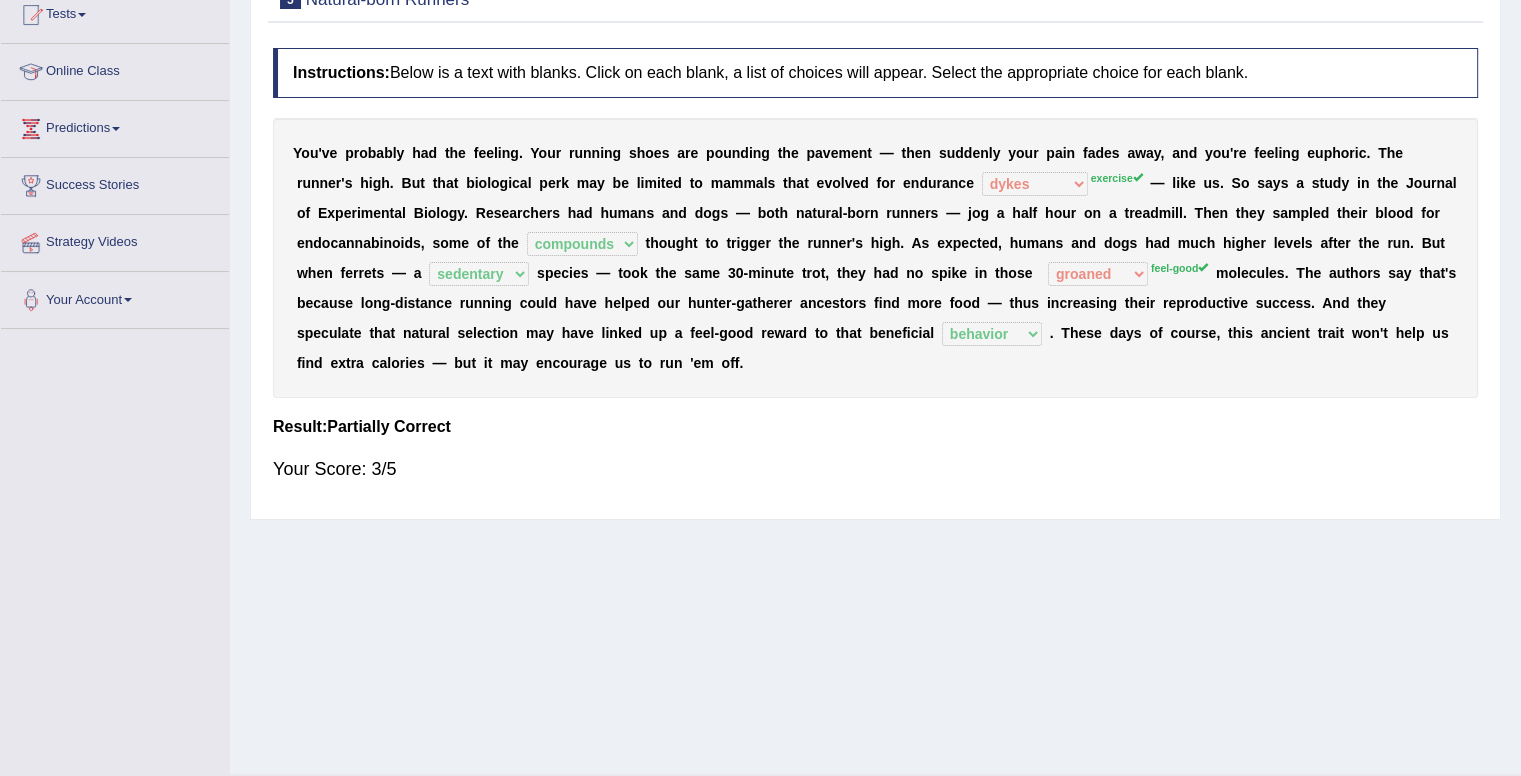 scroll, scrollTop: 0, scrollLeft: 0, axis: both 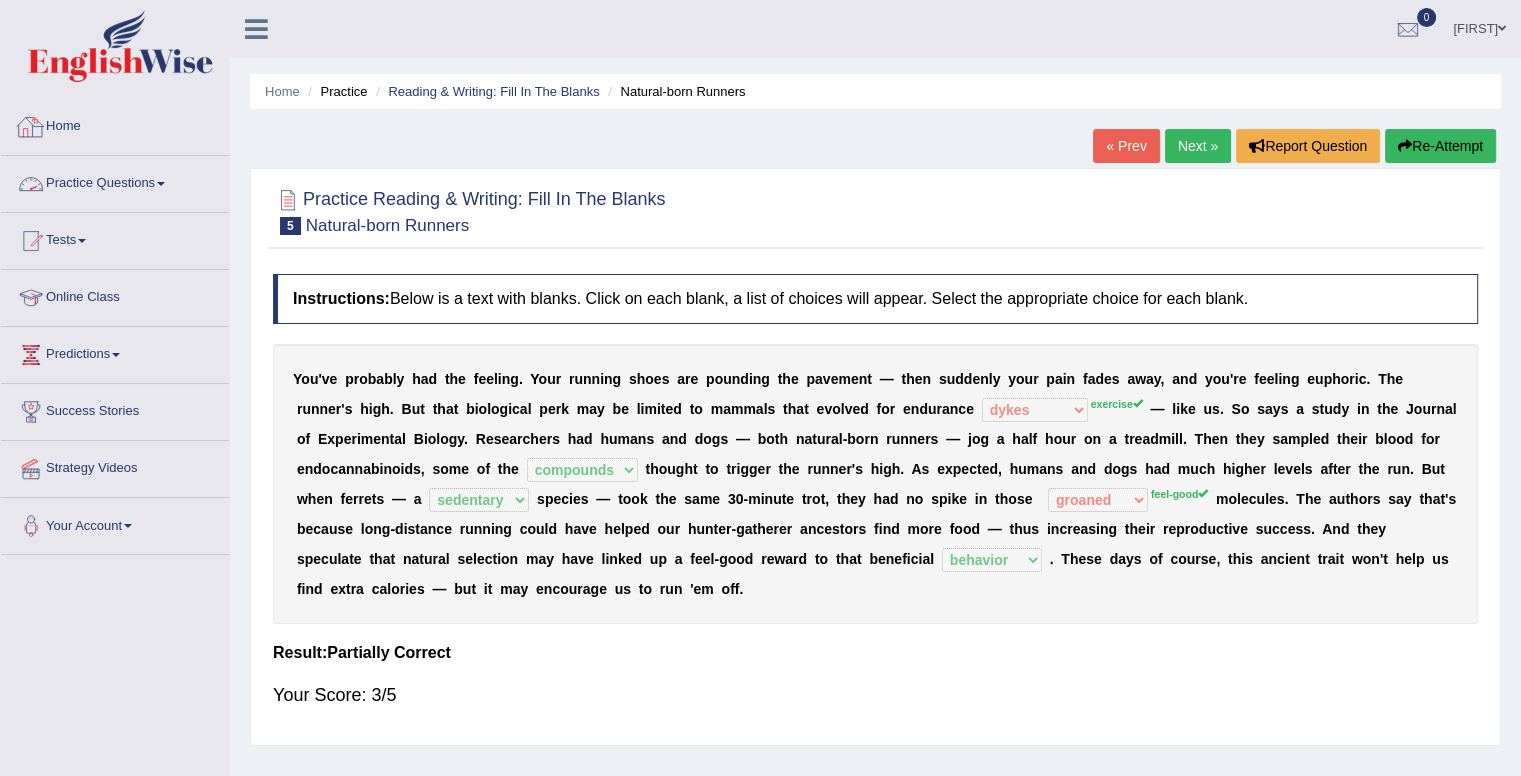 click on "Home" at bounding box center [115, 124] 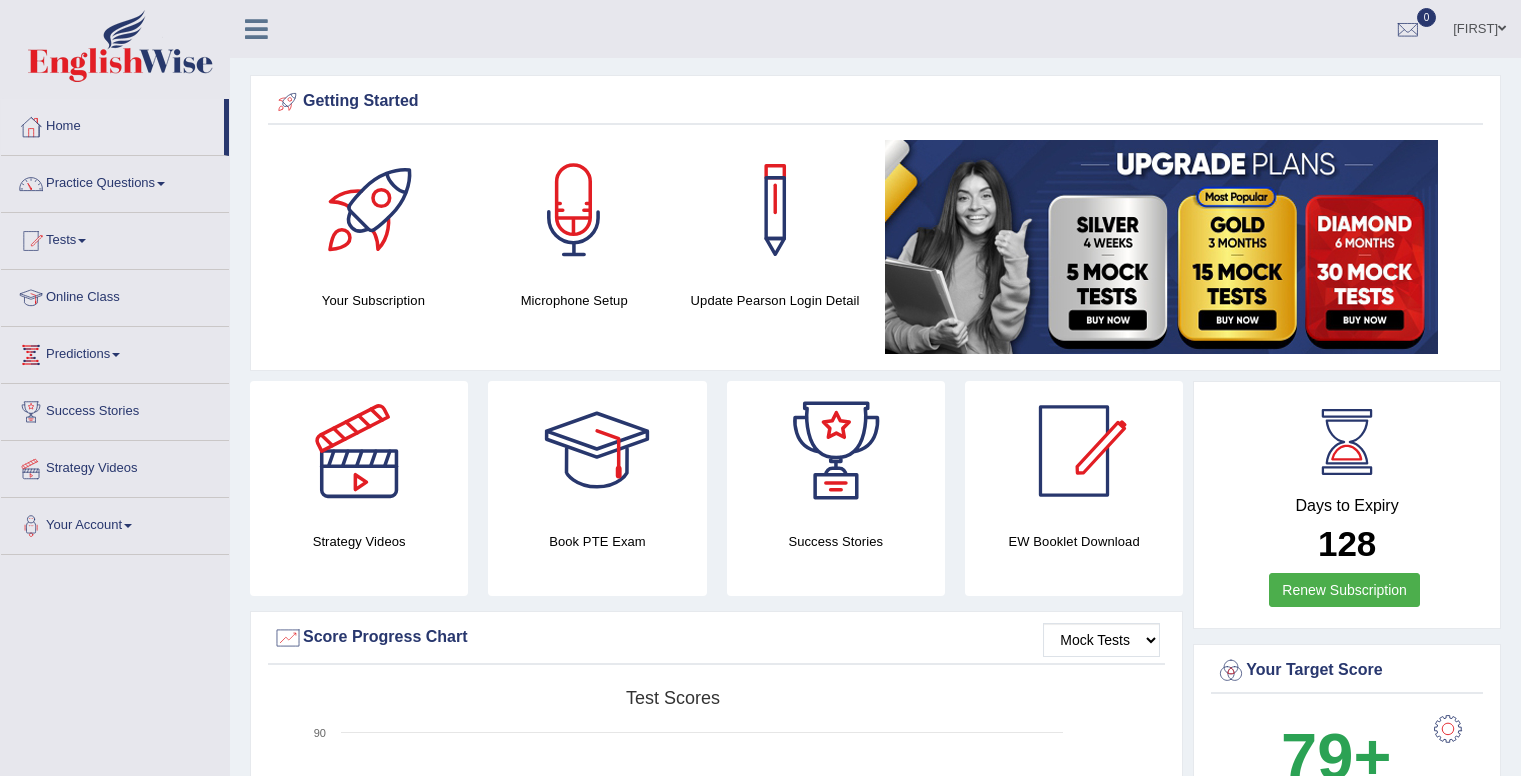 scroll, scrollTop: 0, scrollLeft: 0, axis: both 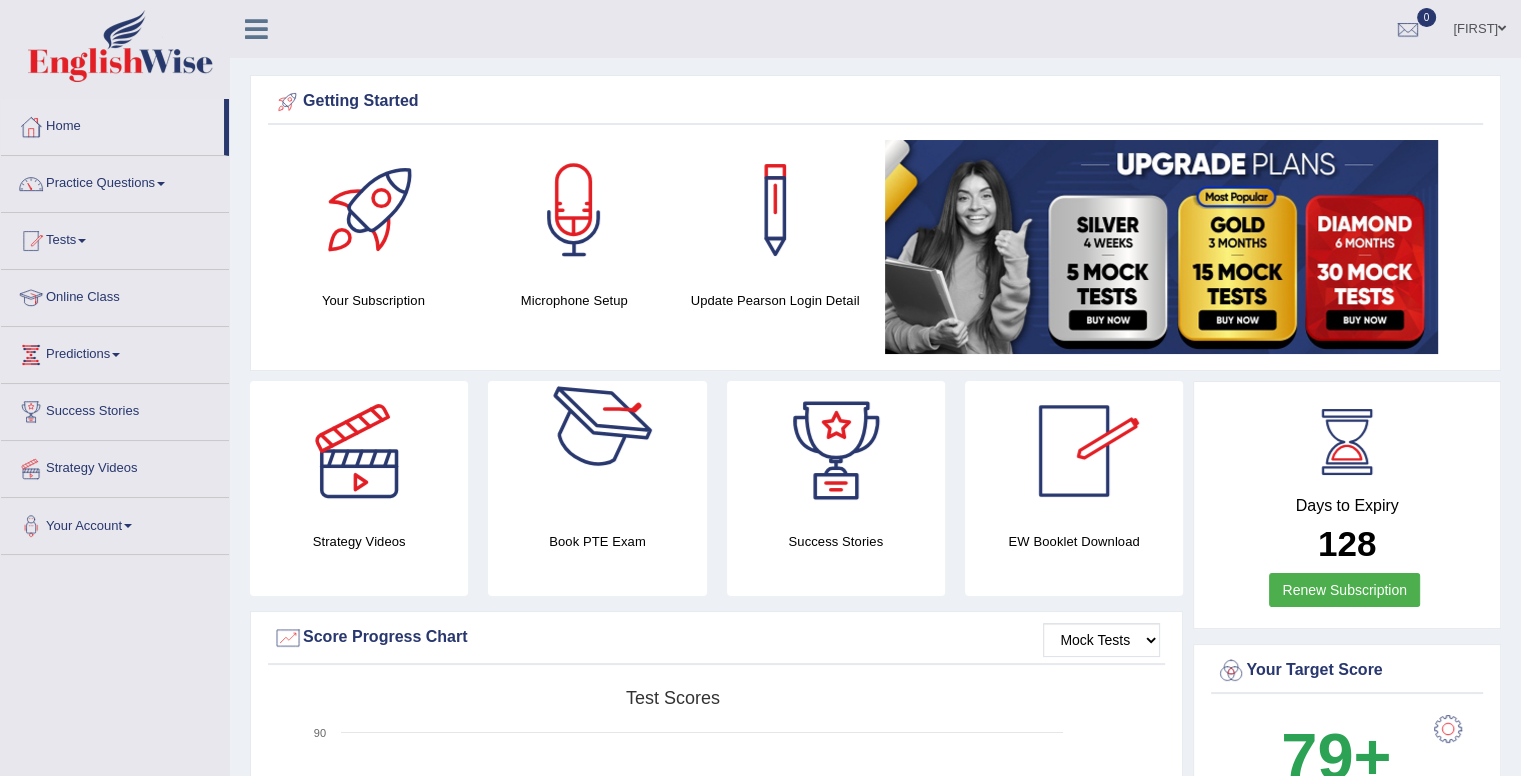 click at bounding box center [597, 451] 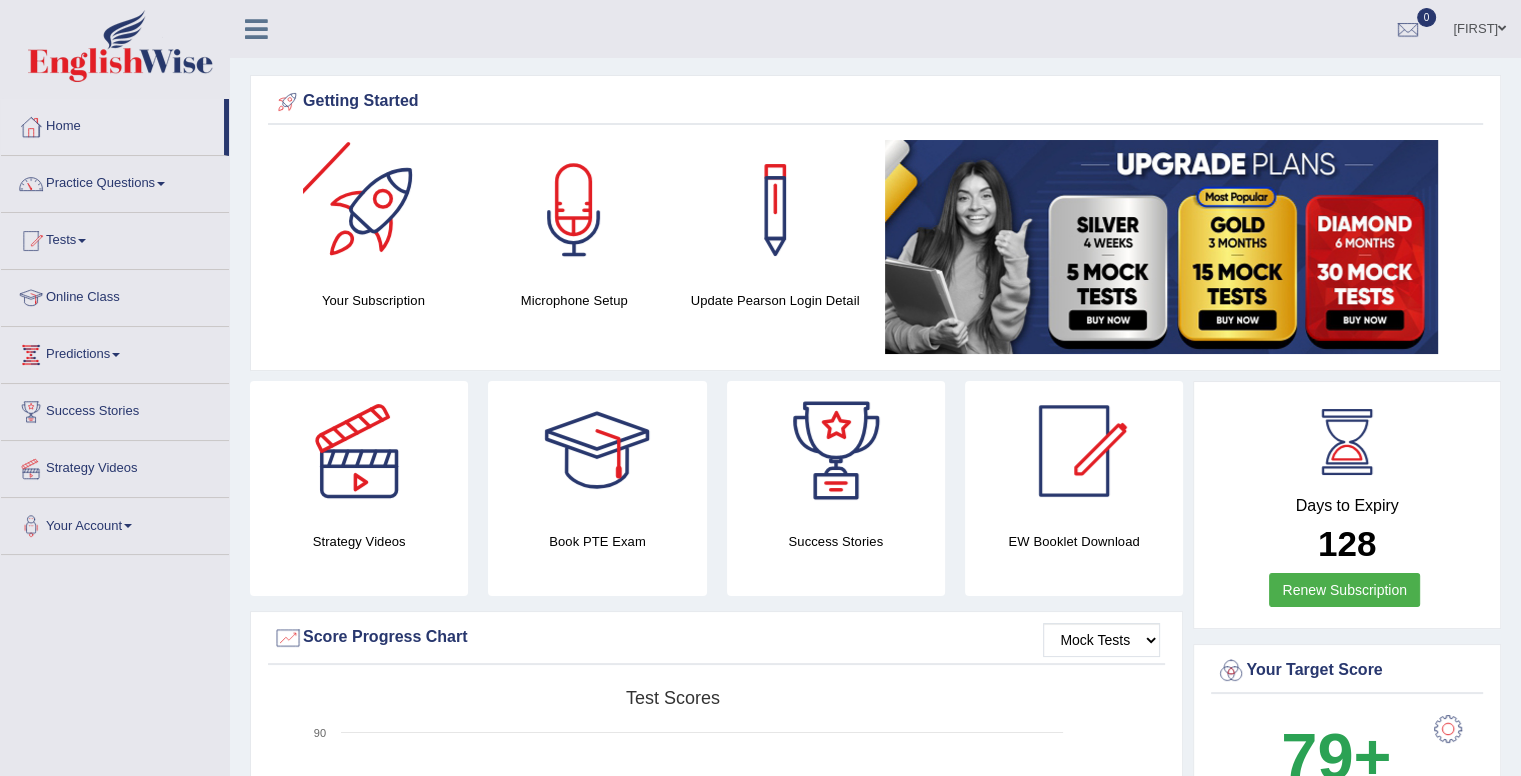 click at bounding box center (373, 210) 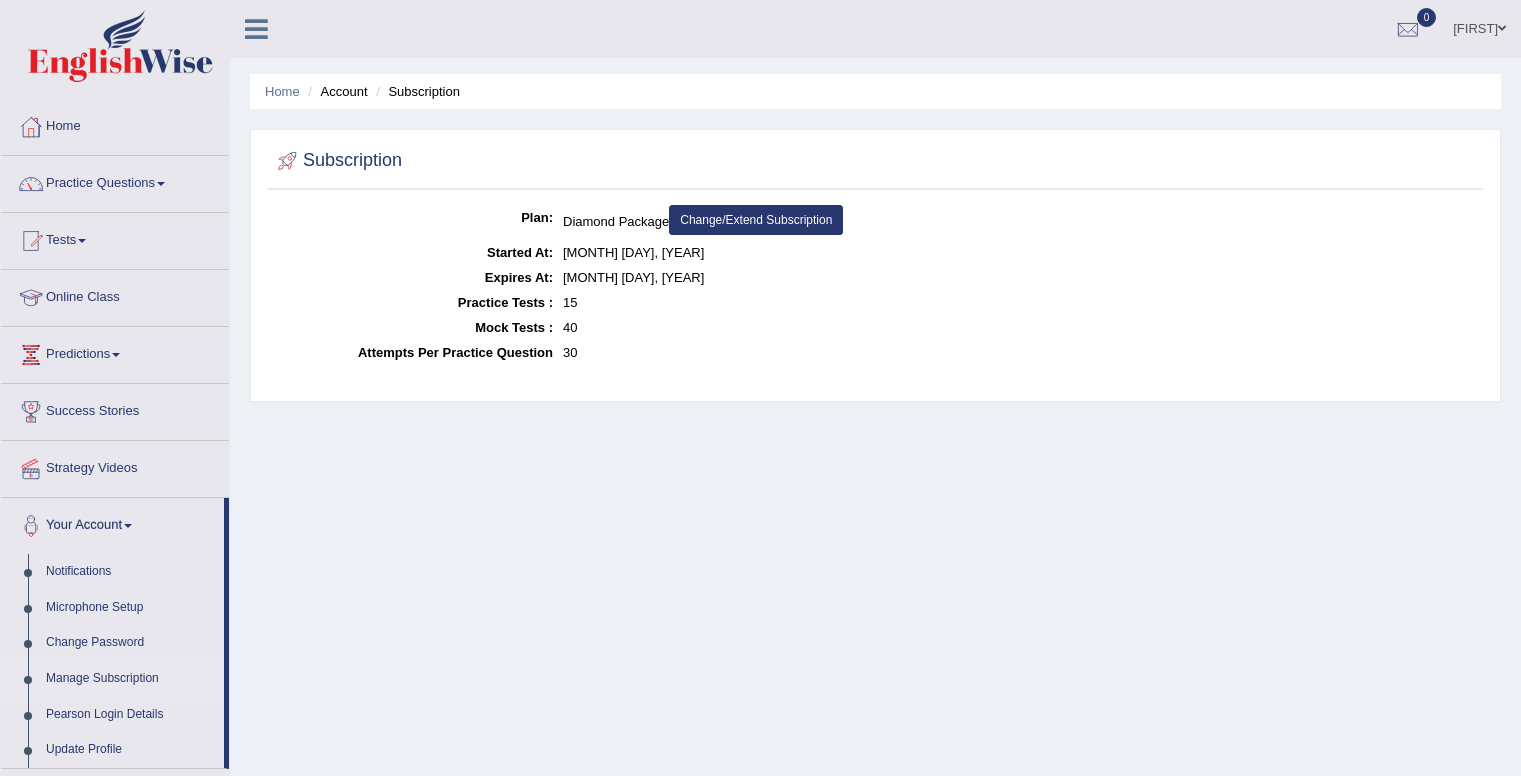 scroll, scrollTop: 0, scrollLeft: 0, axis: both 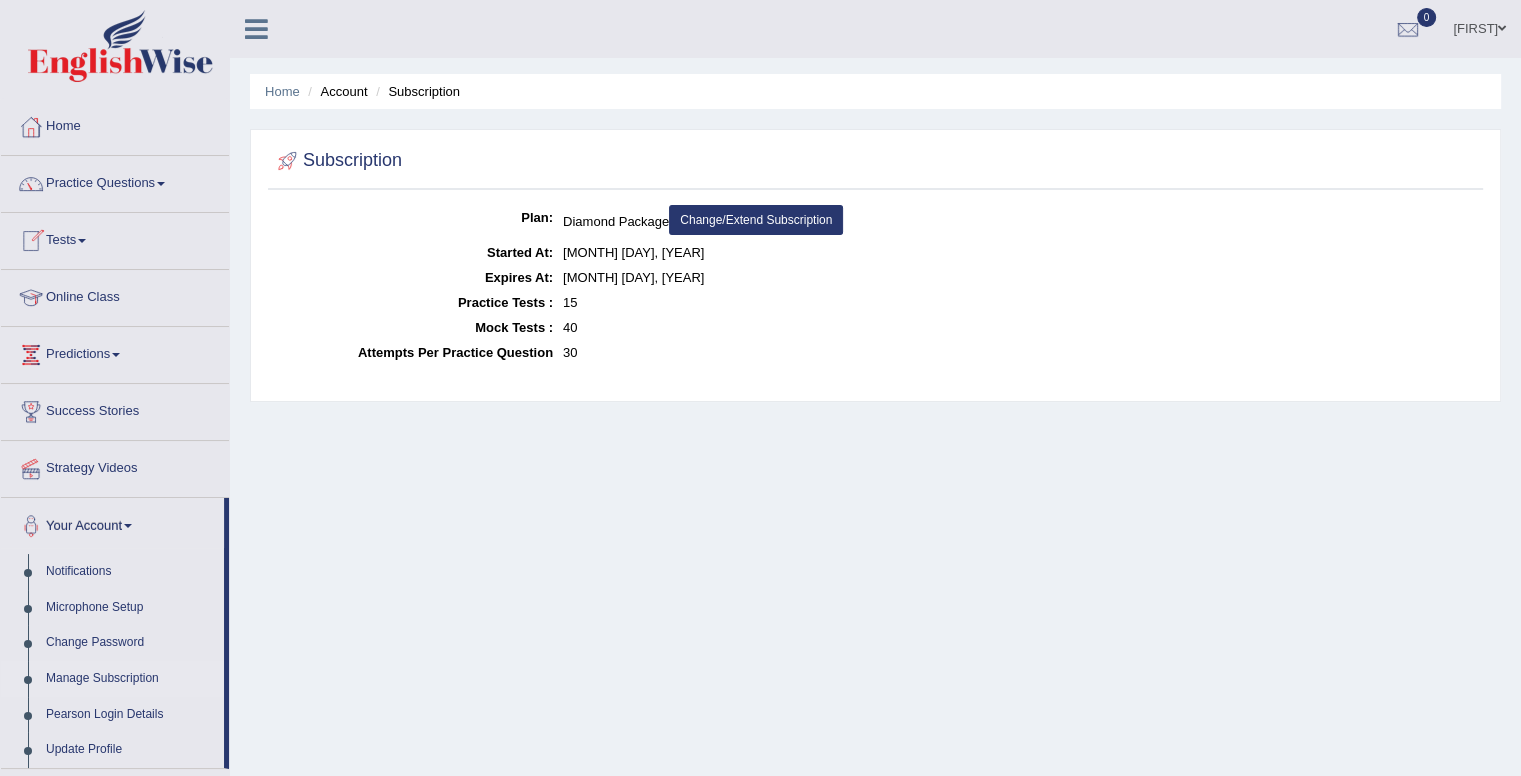 click at bounding box center (82, 241) 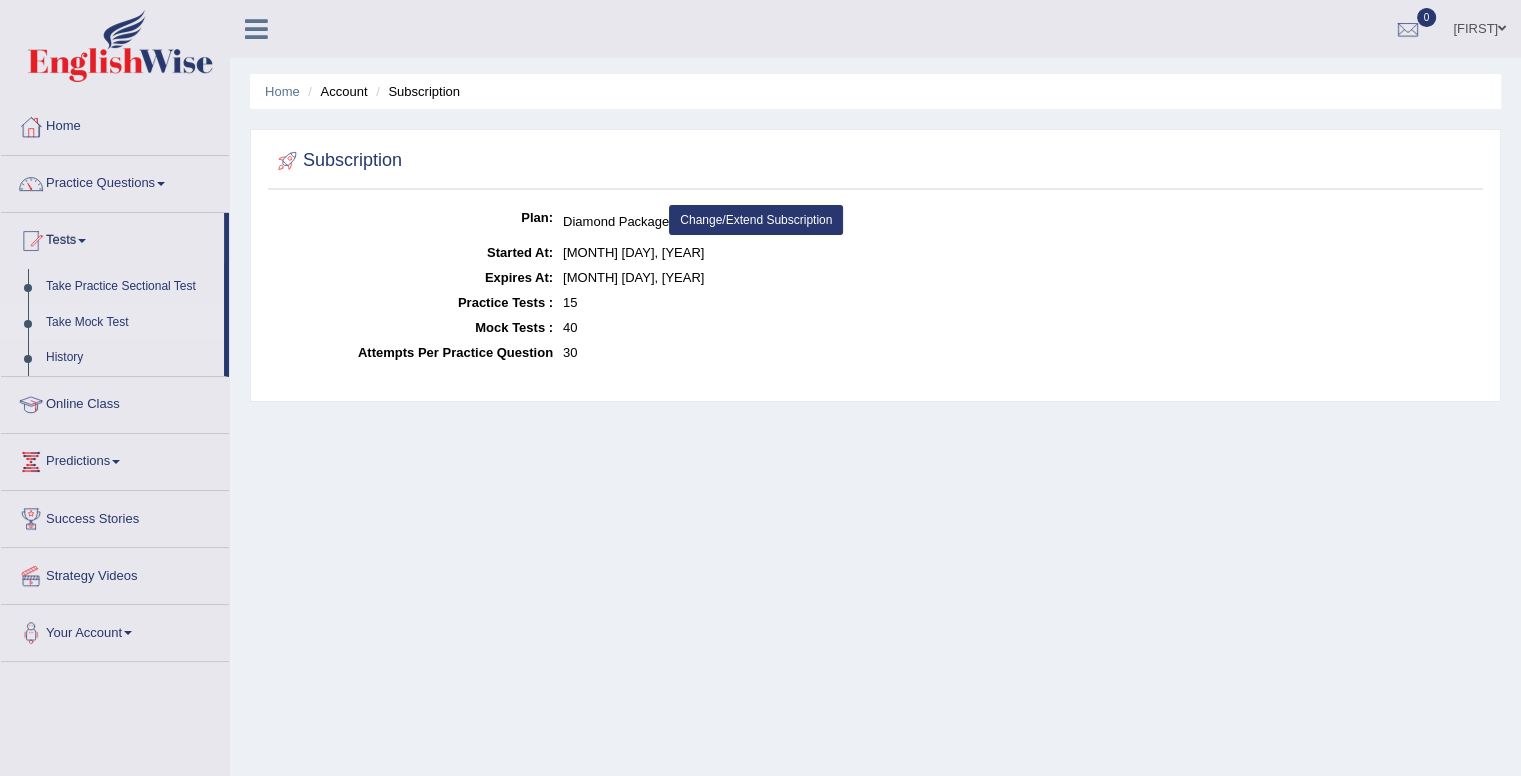 click on "Take Mock Test" at bounding box center (130, 323) 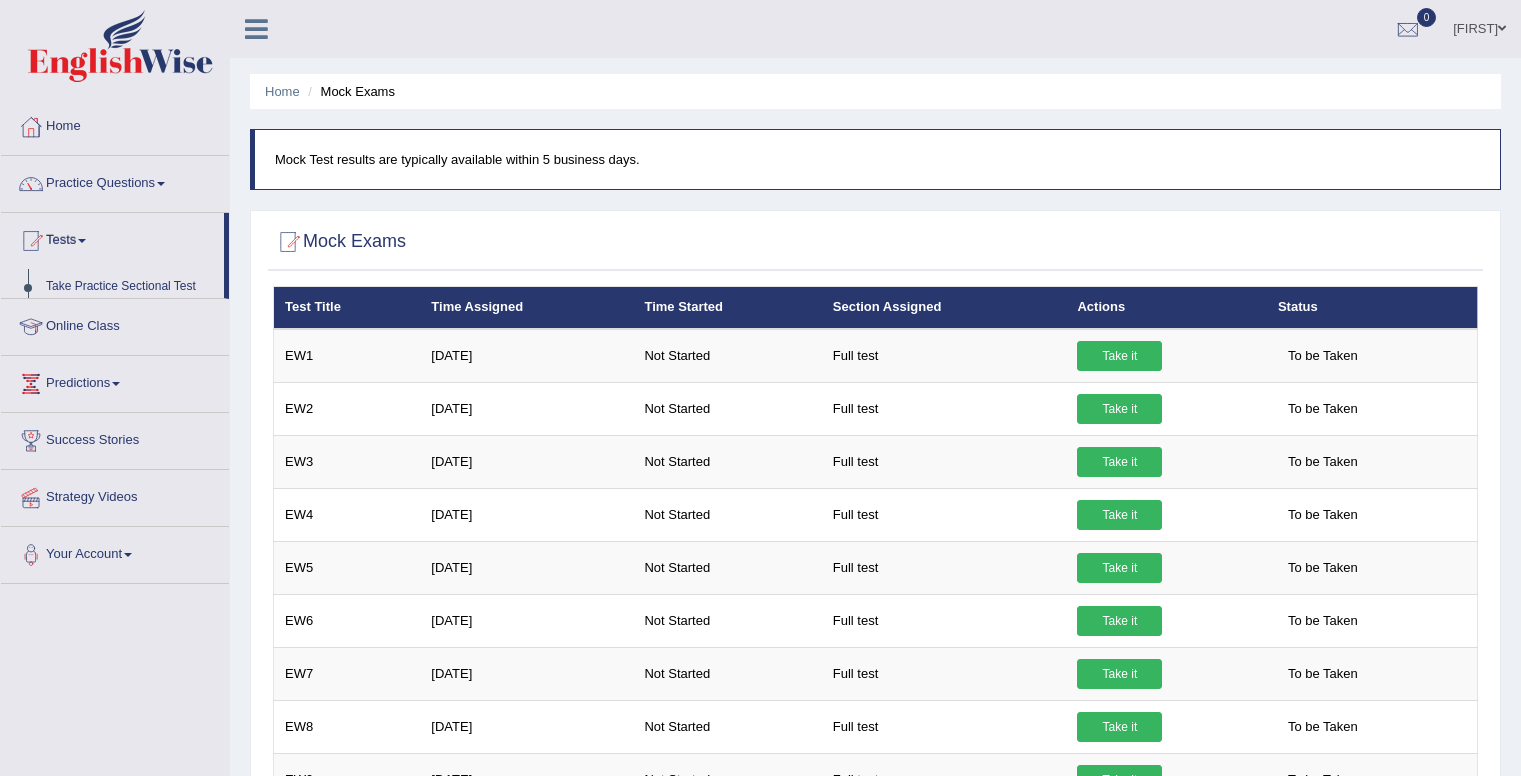 scroll, scrollTop: 0, scrollLeft: 0, axis: both 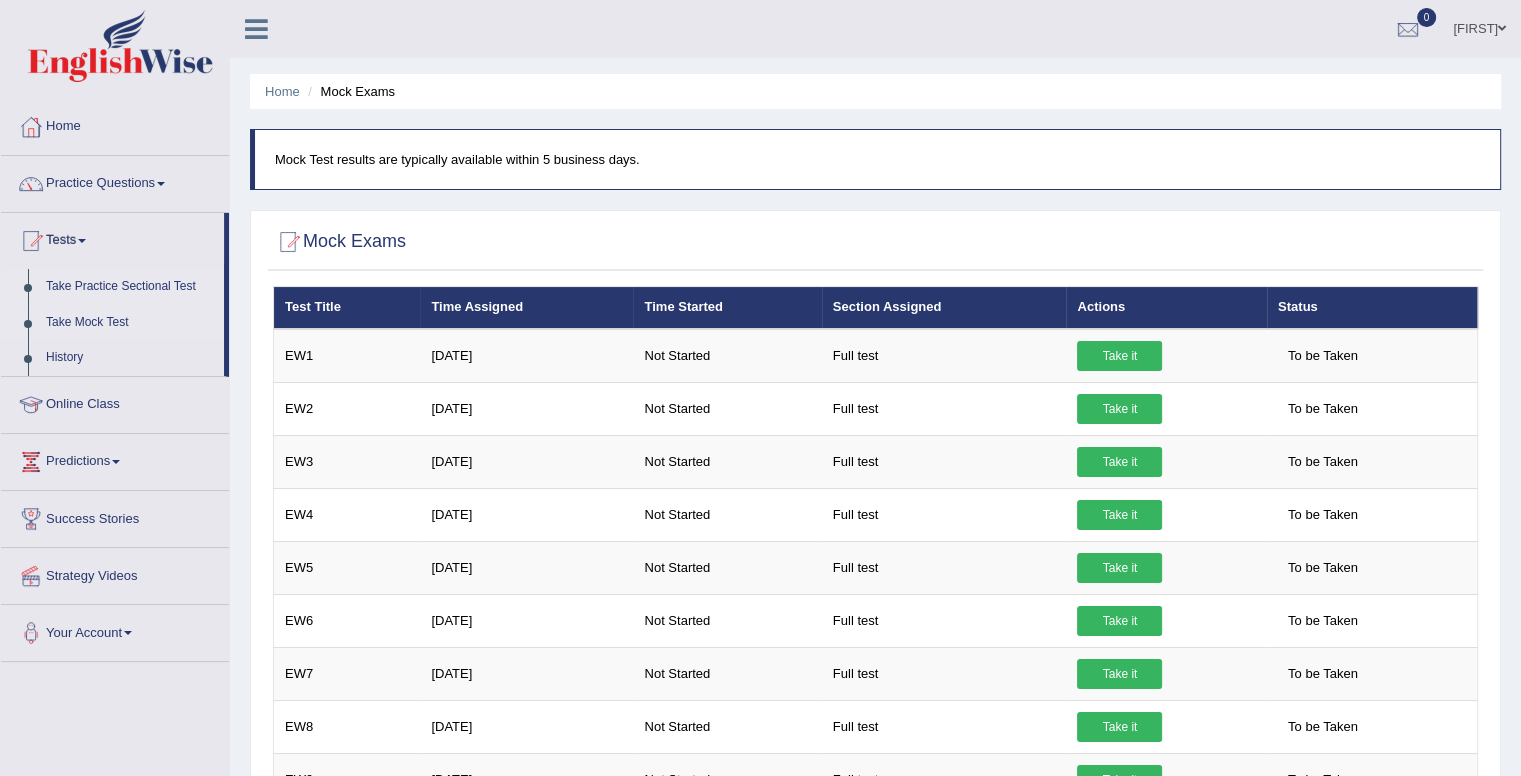 click on "Take Practice Sectional Test" at bounding box center [130, 287] 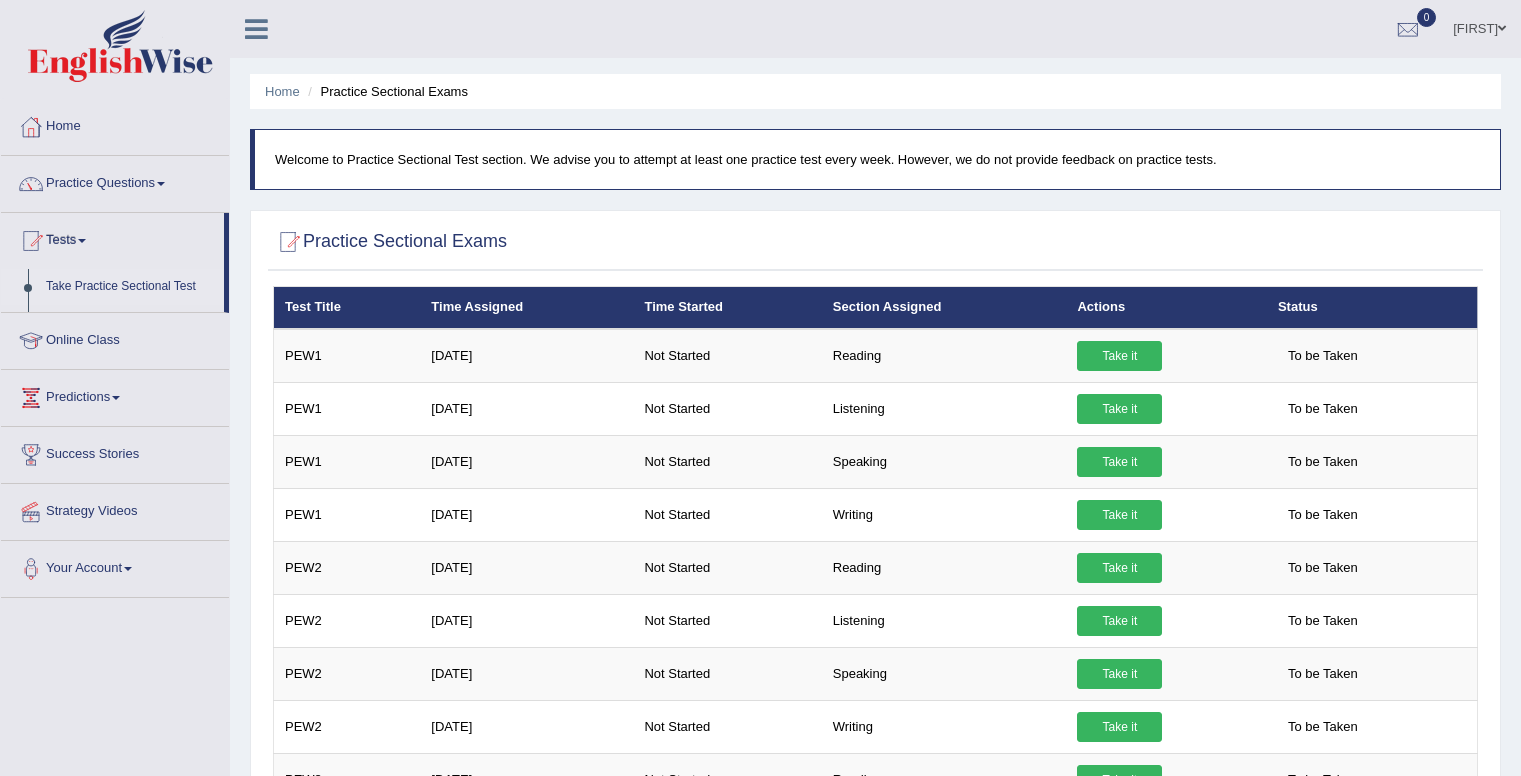 scroll, scrollTop: 0, scrollLeft: 0, axis: both 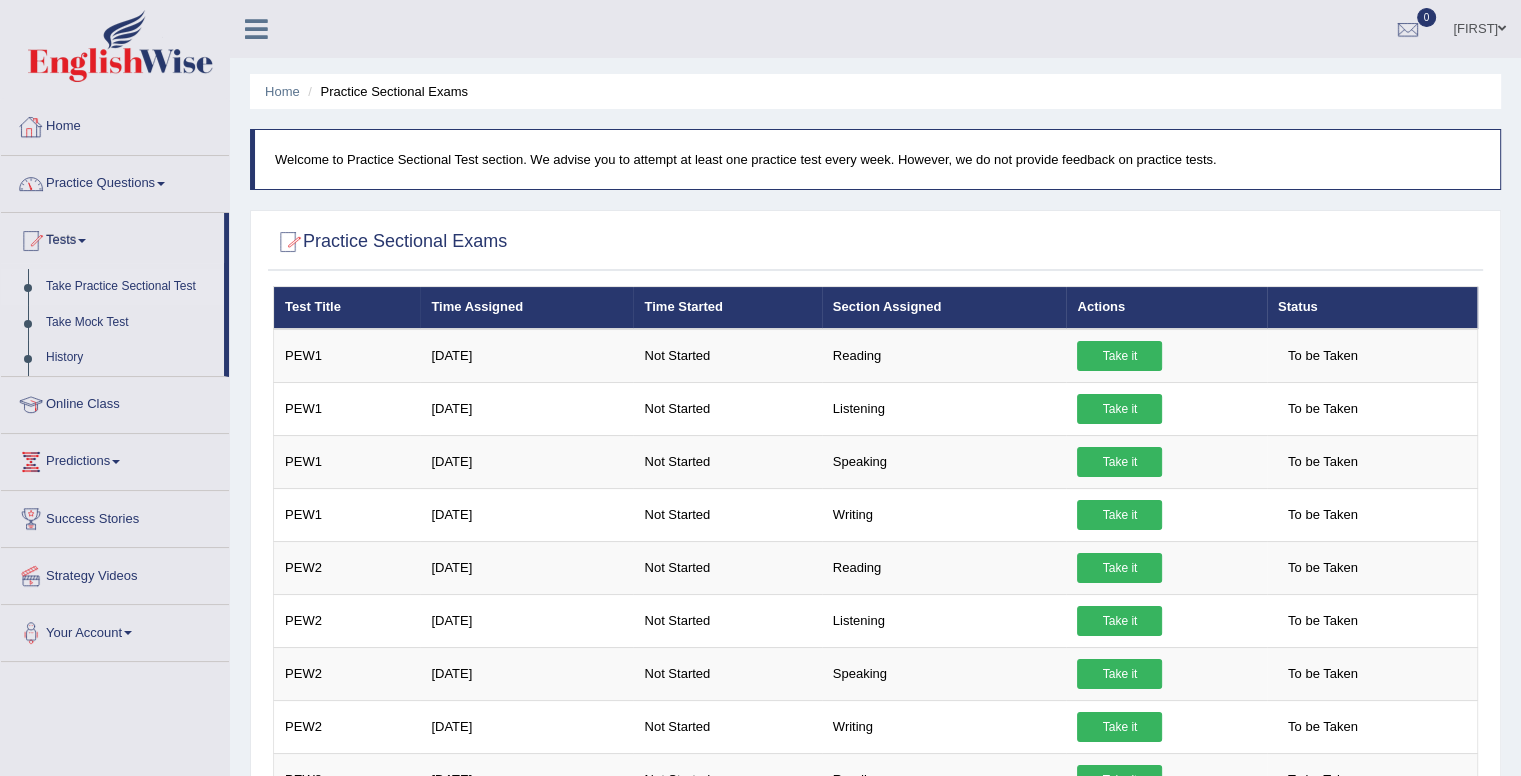 click on "Home" at bounding box center (115, 124) 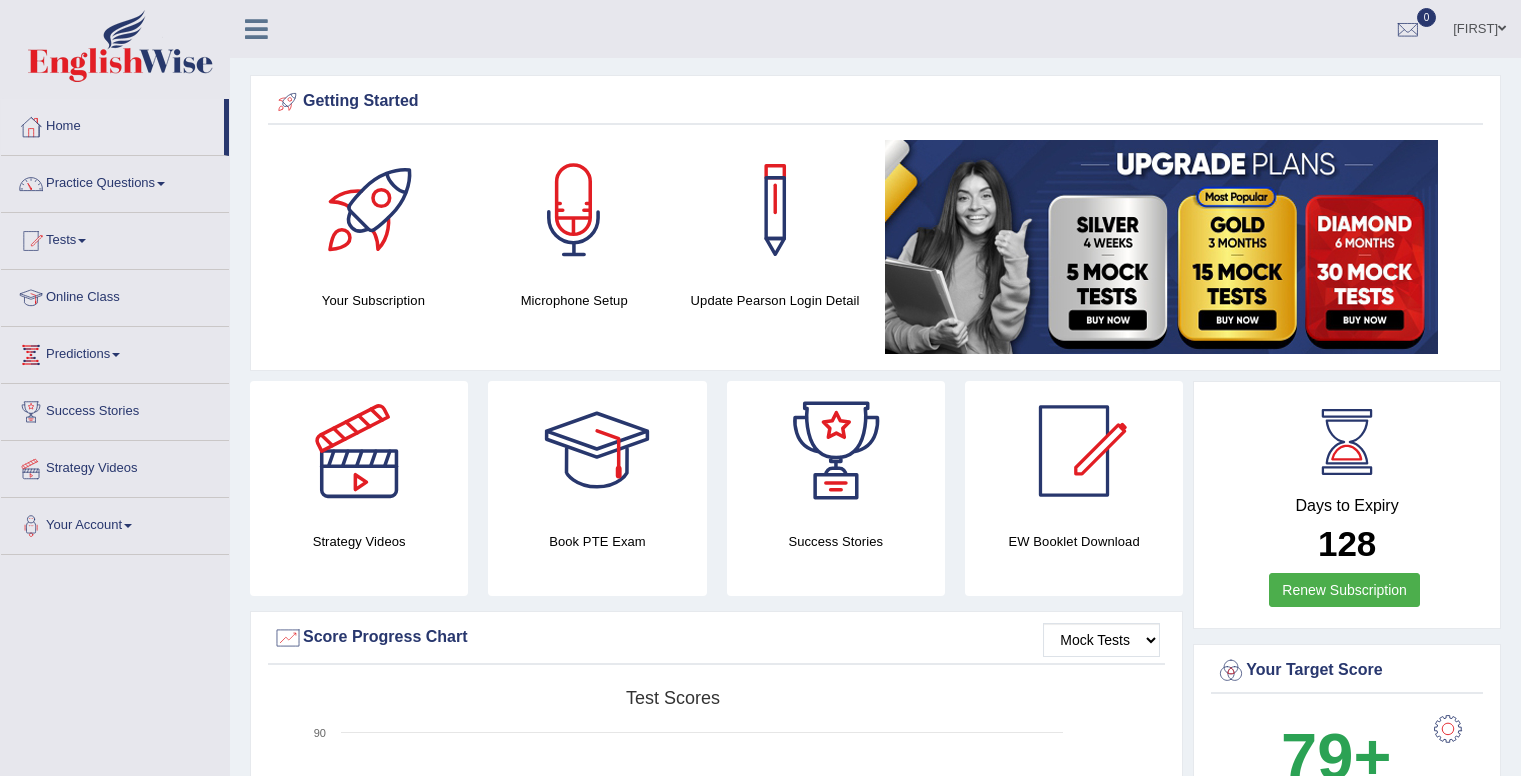 scroll, scrollTop: 0, scrollLeft: 0, axis: both 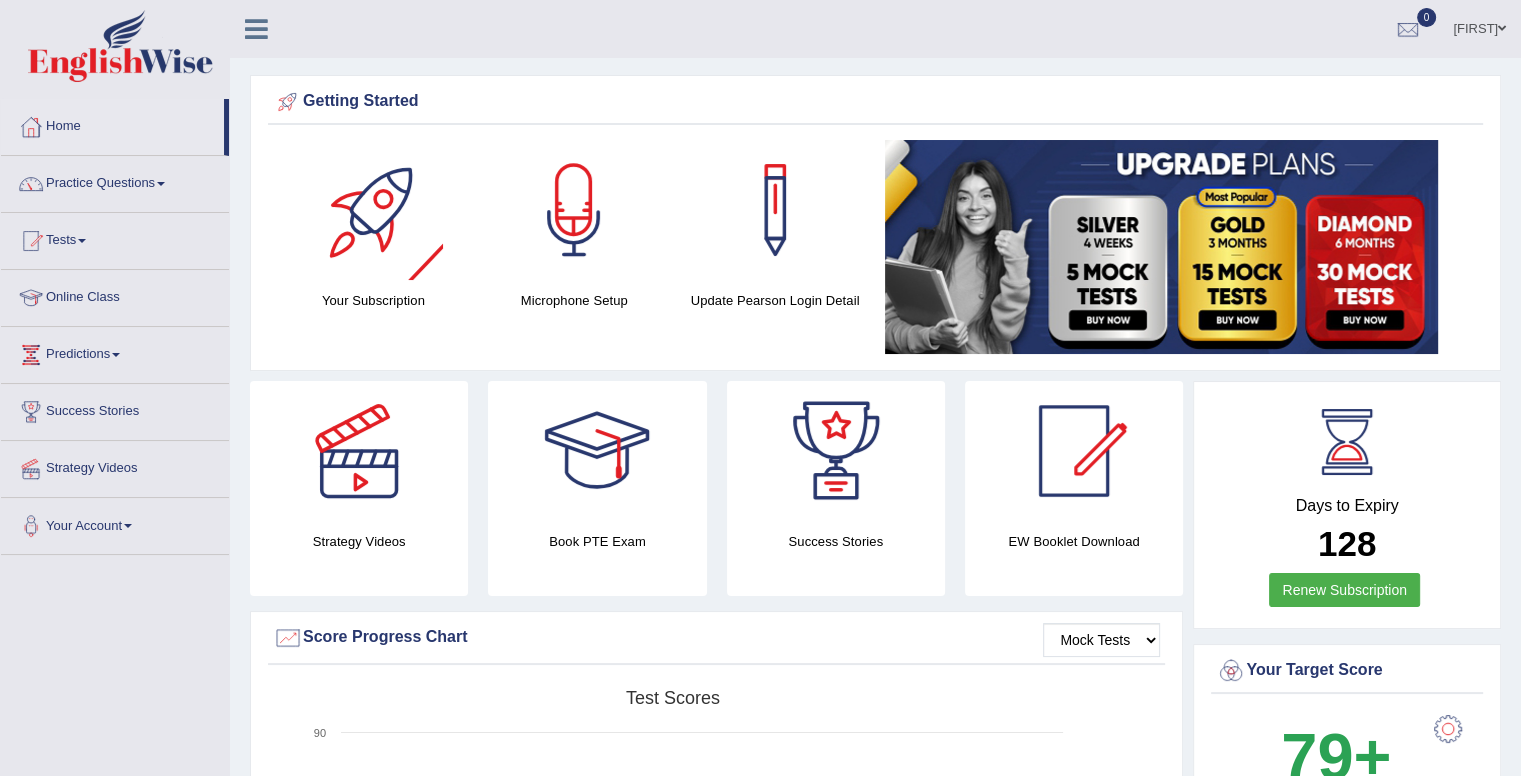 click at bounding box center [373, 210] 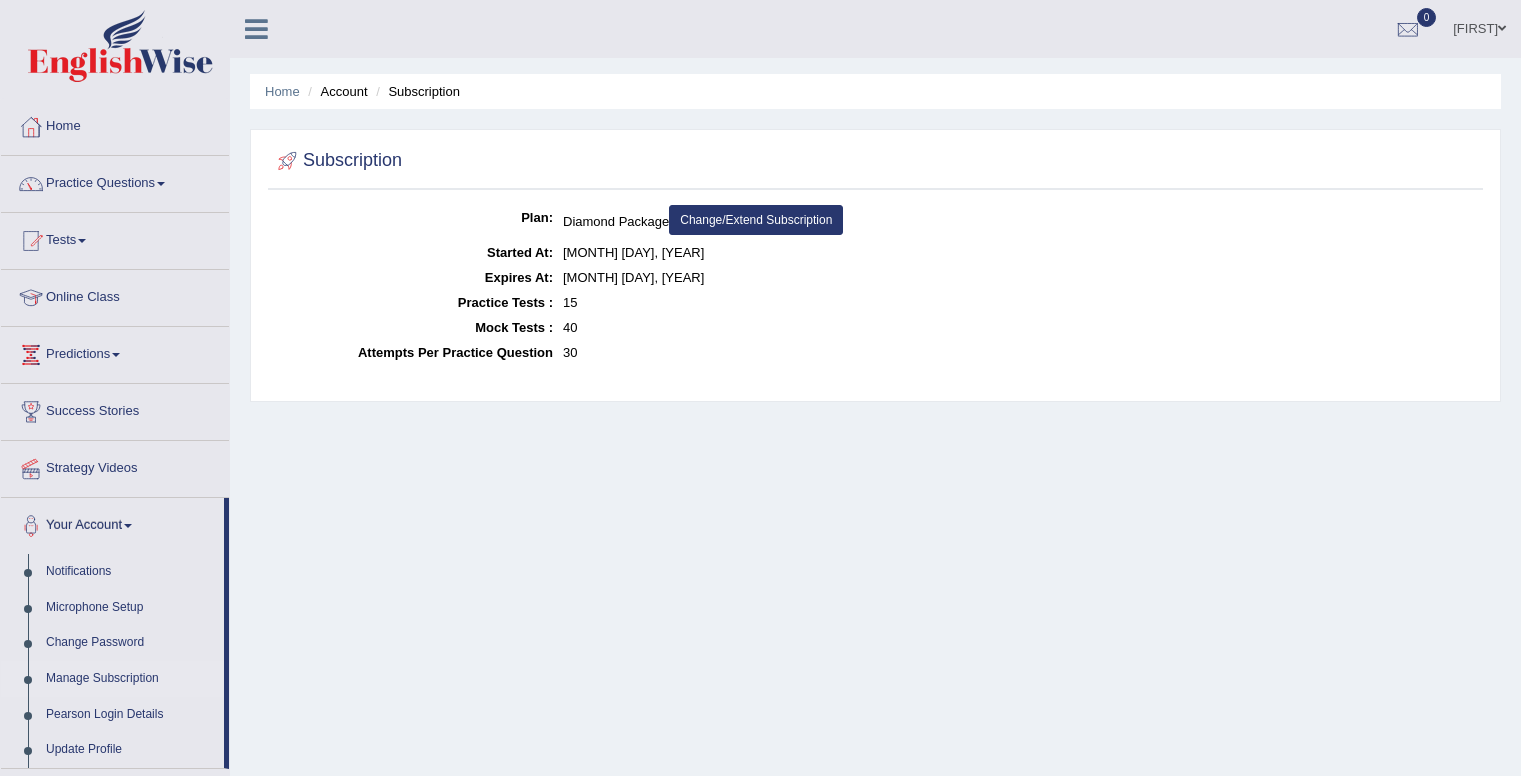 scroll, scrollTop: 0, scrollLeft: 0, axis: both 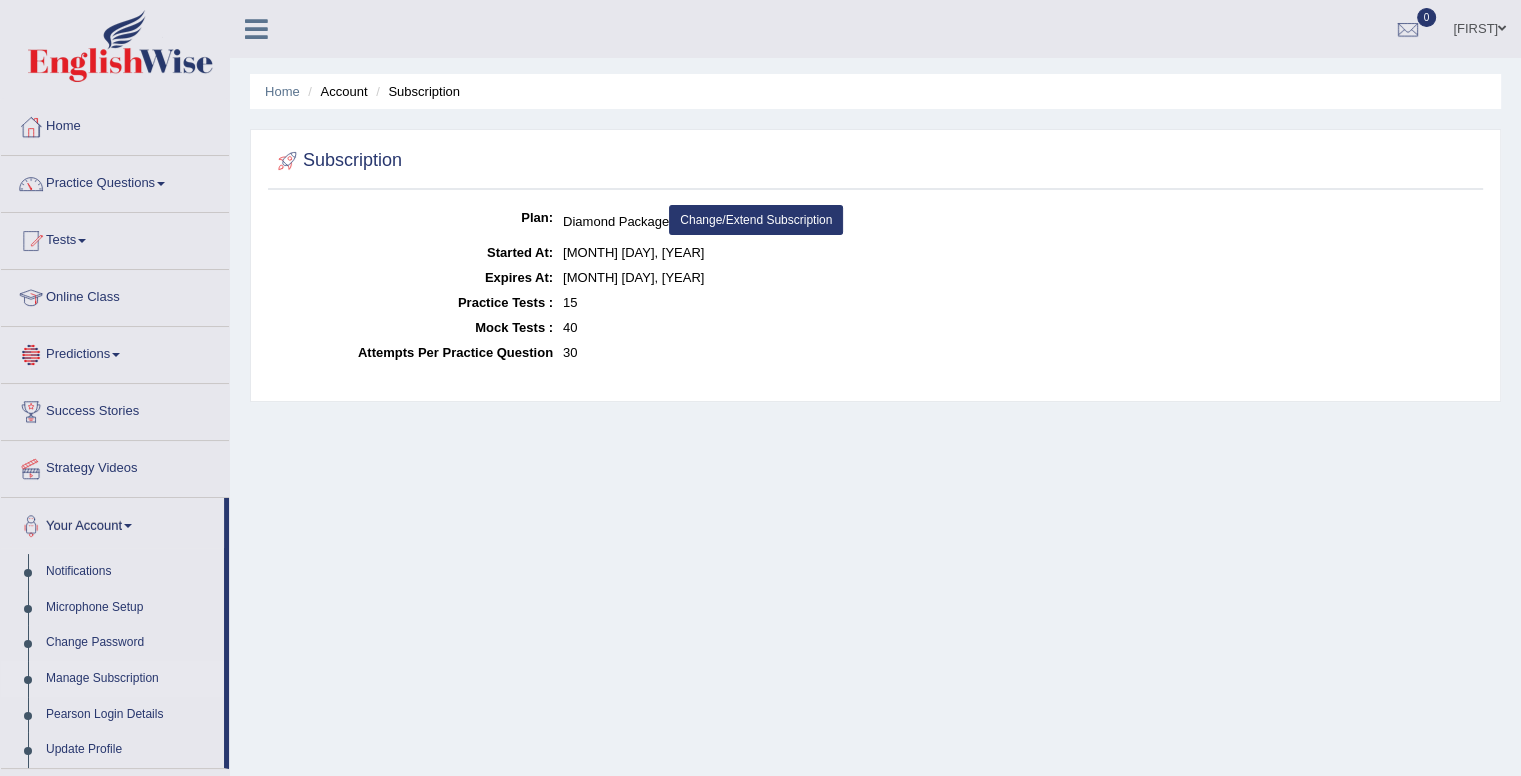 click on "Predictions" at bounding box center [115, 352] 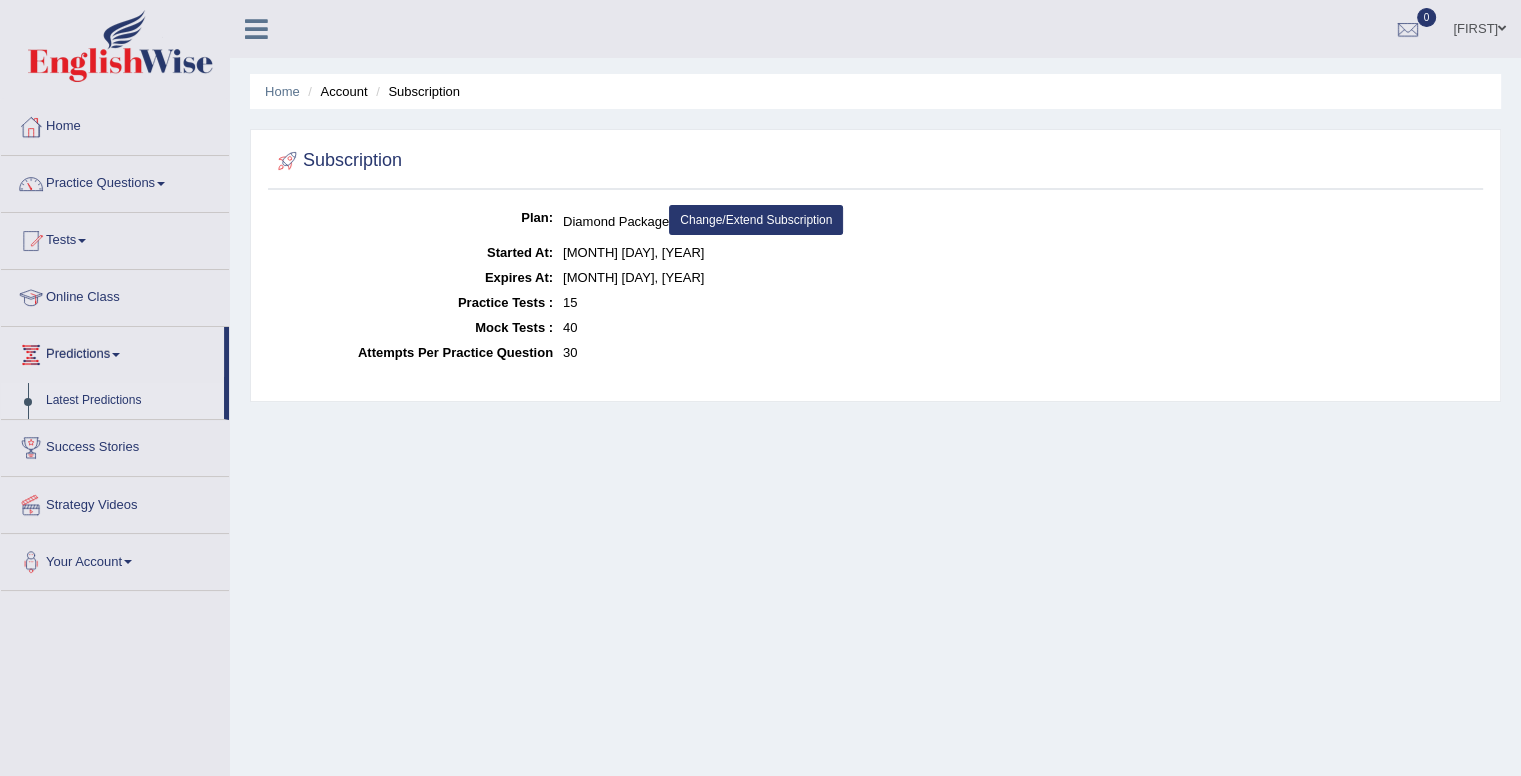 click on "Latest Predictions" at bounding box center (130, 401) 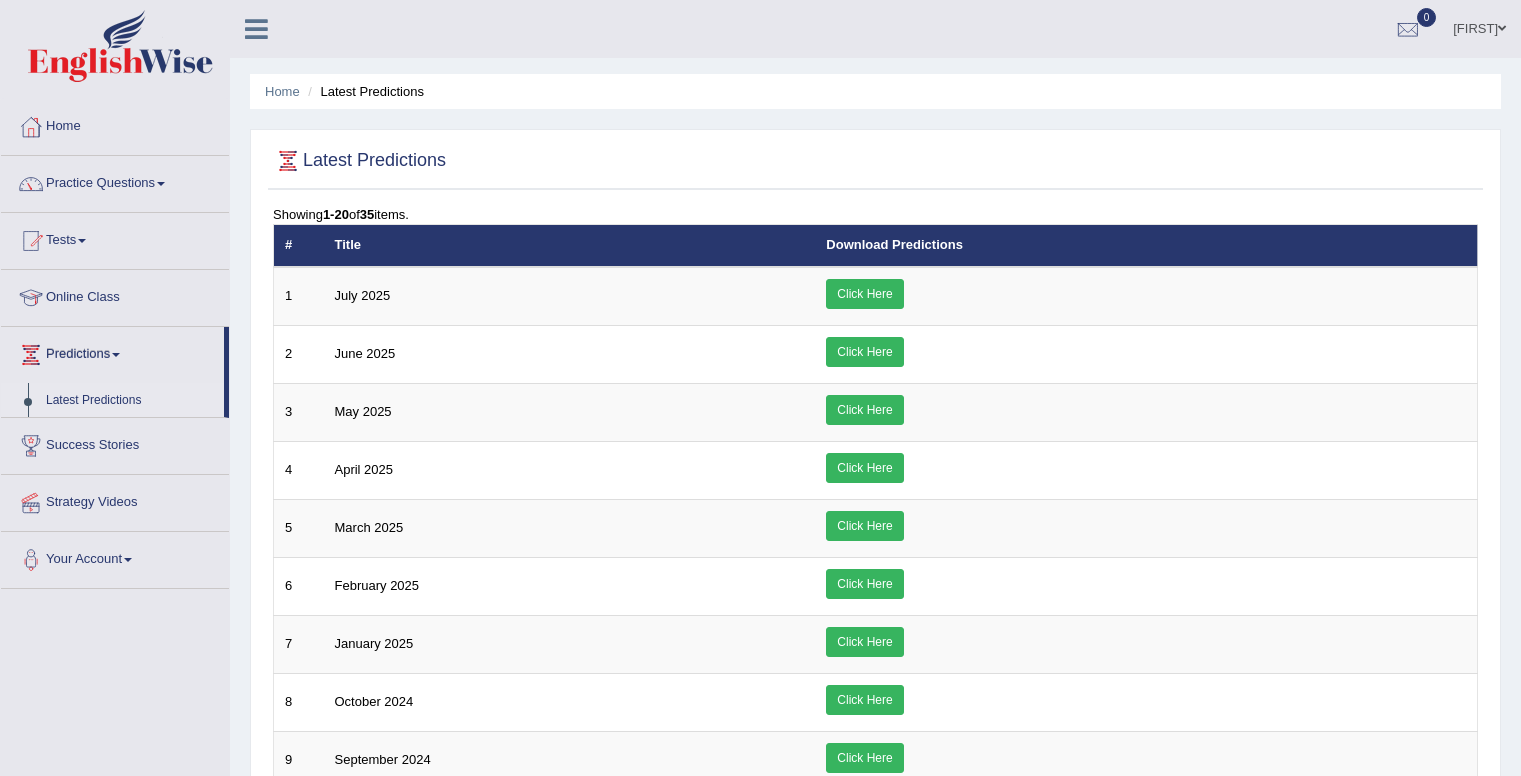 scroll, scrollTop: 0, scrollLeft: 0, axis: both 